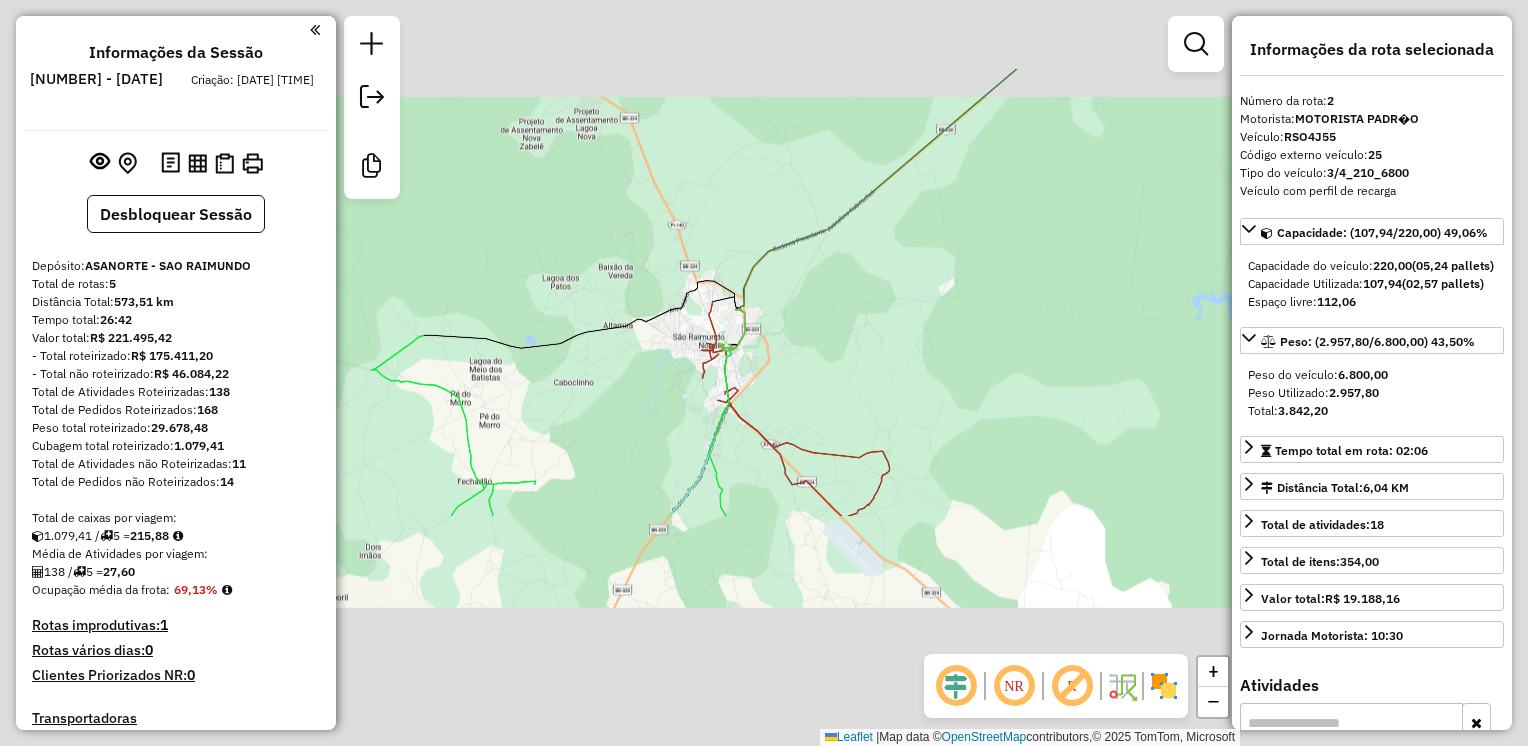 select on "**********" 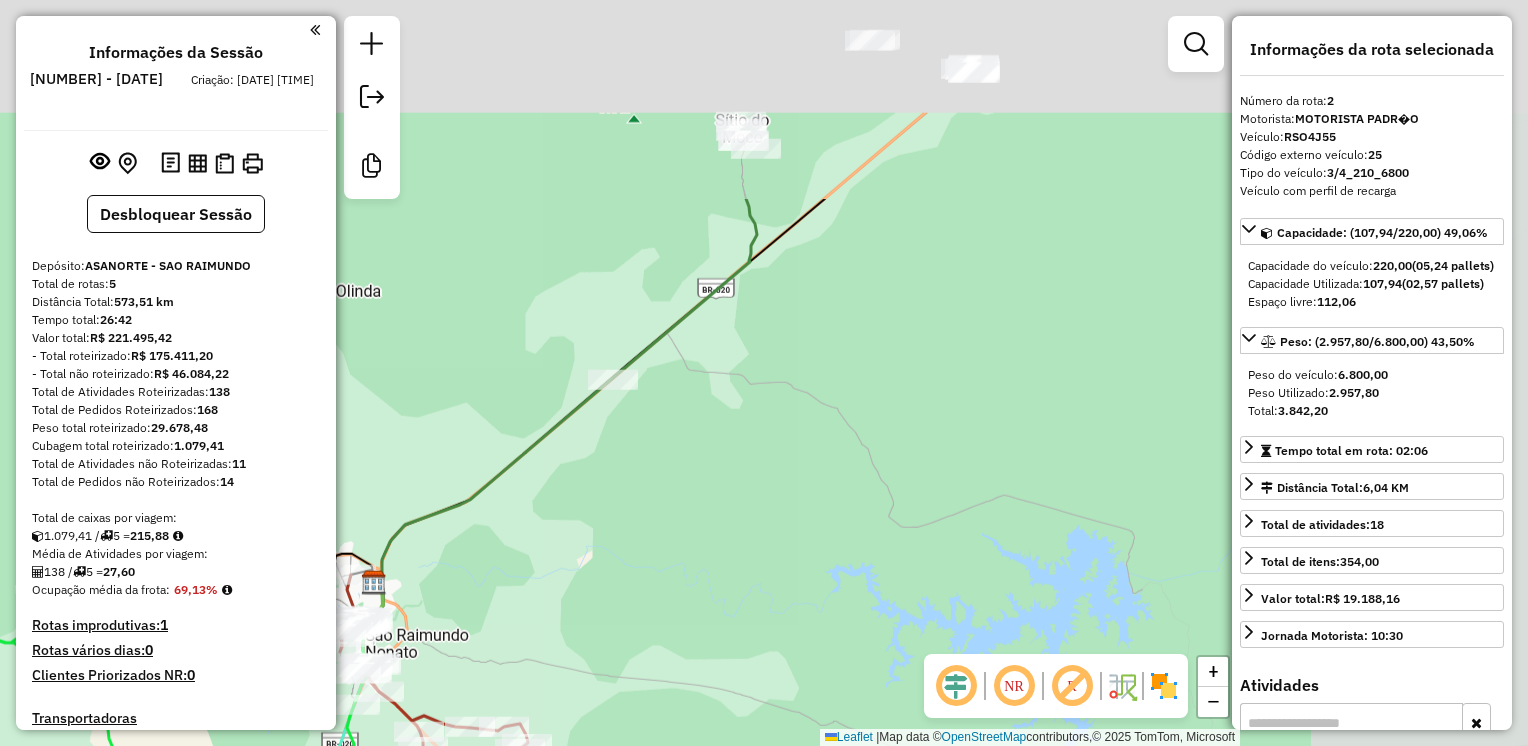 drag, startPoint x: 1037, startPoint y: 178, endPoint x: 724, endPoint y: 396, distance: 381.43546 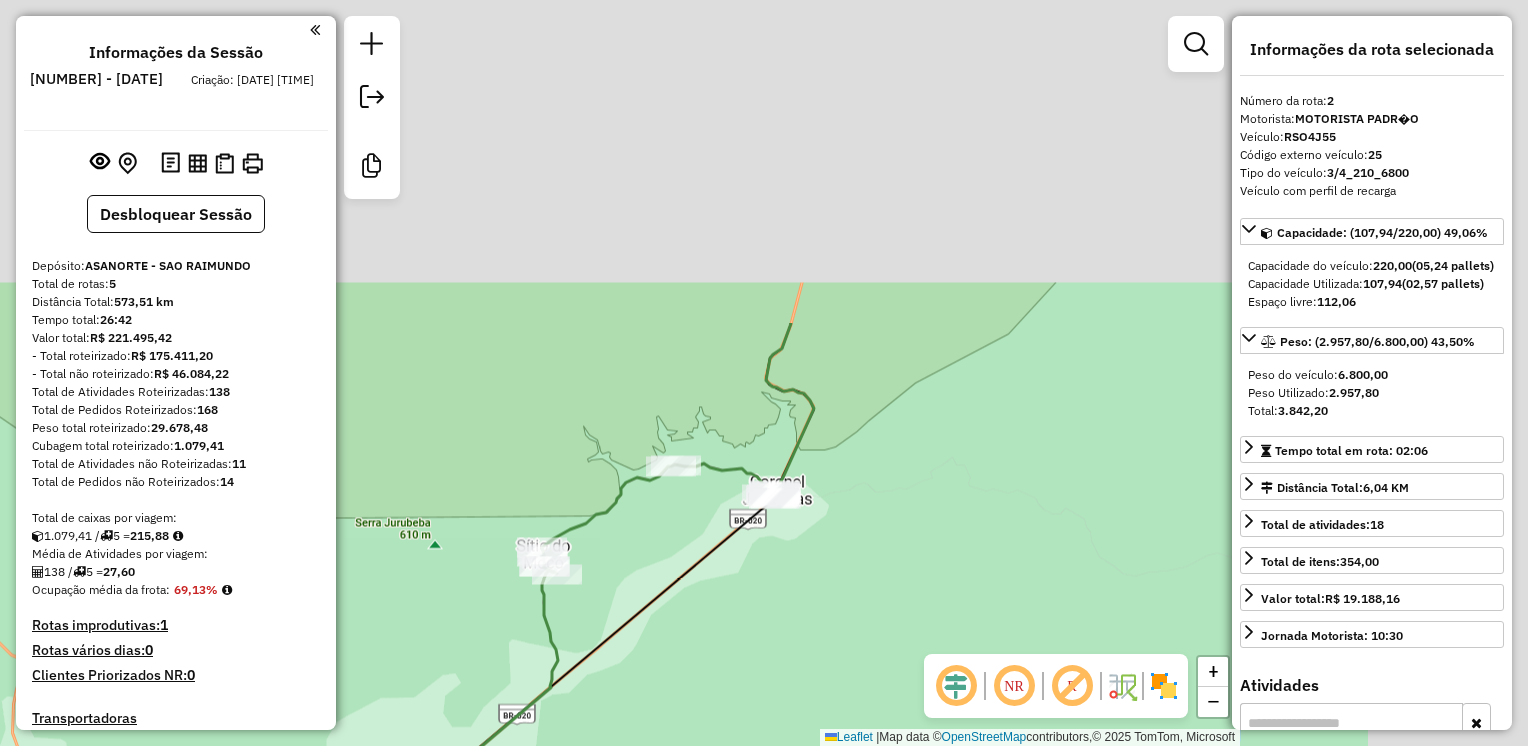 drag, startPoint x: 924, startPoint y: 295, endPoint x: 760, endPoint y: 621, distance: 364.9274 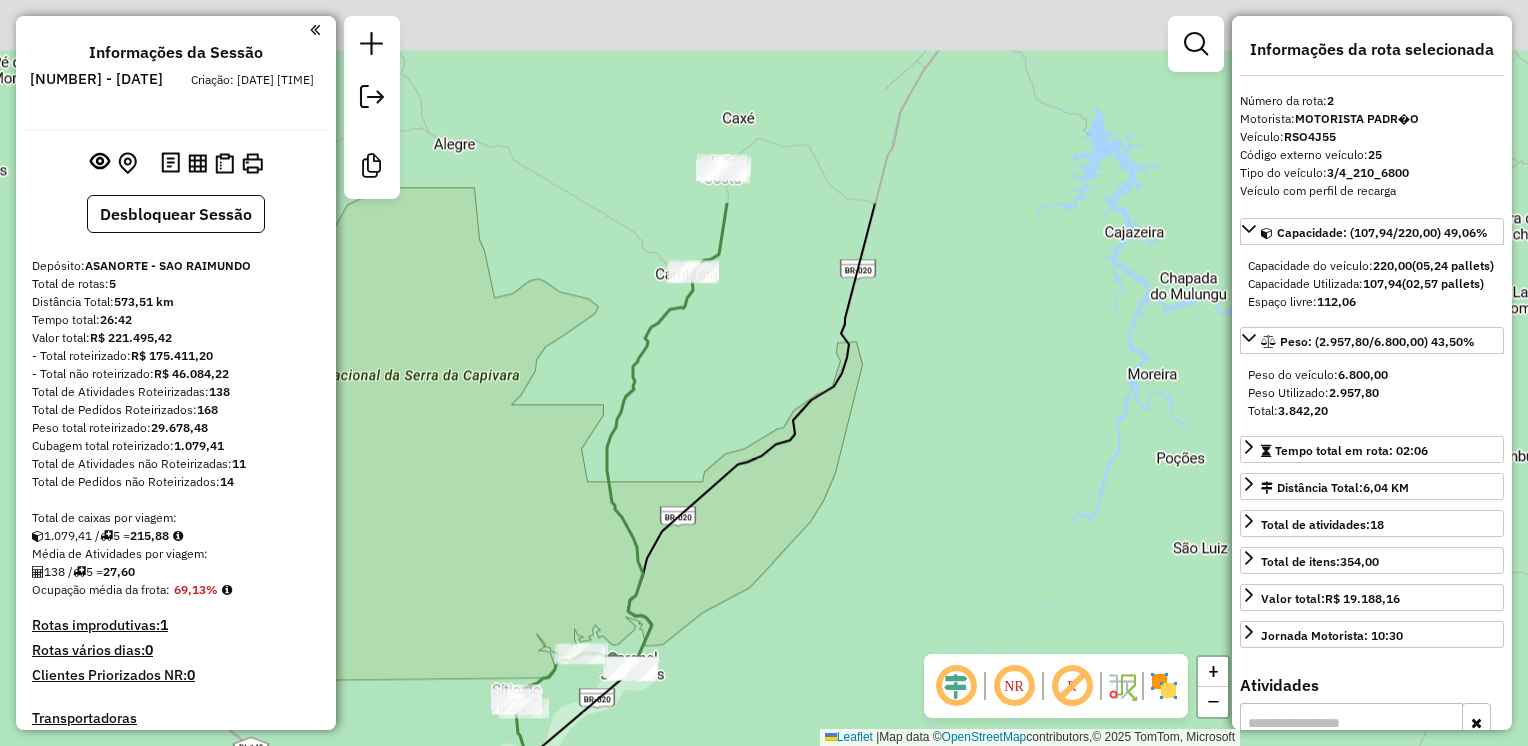 drag, startPoint x: 1049, startPoint y: 256, endPoint x: 847, endPoint y: 549, distance: 355.88342 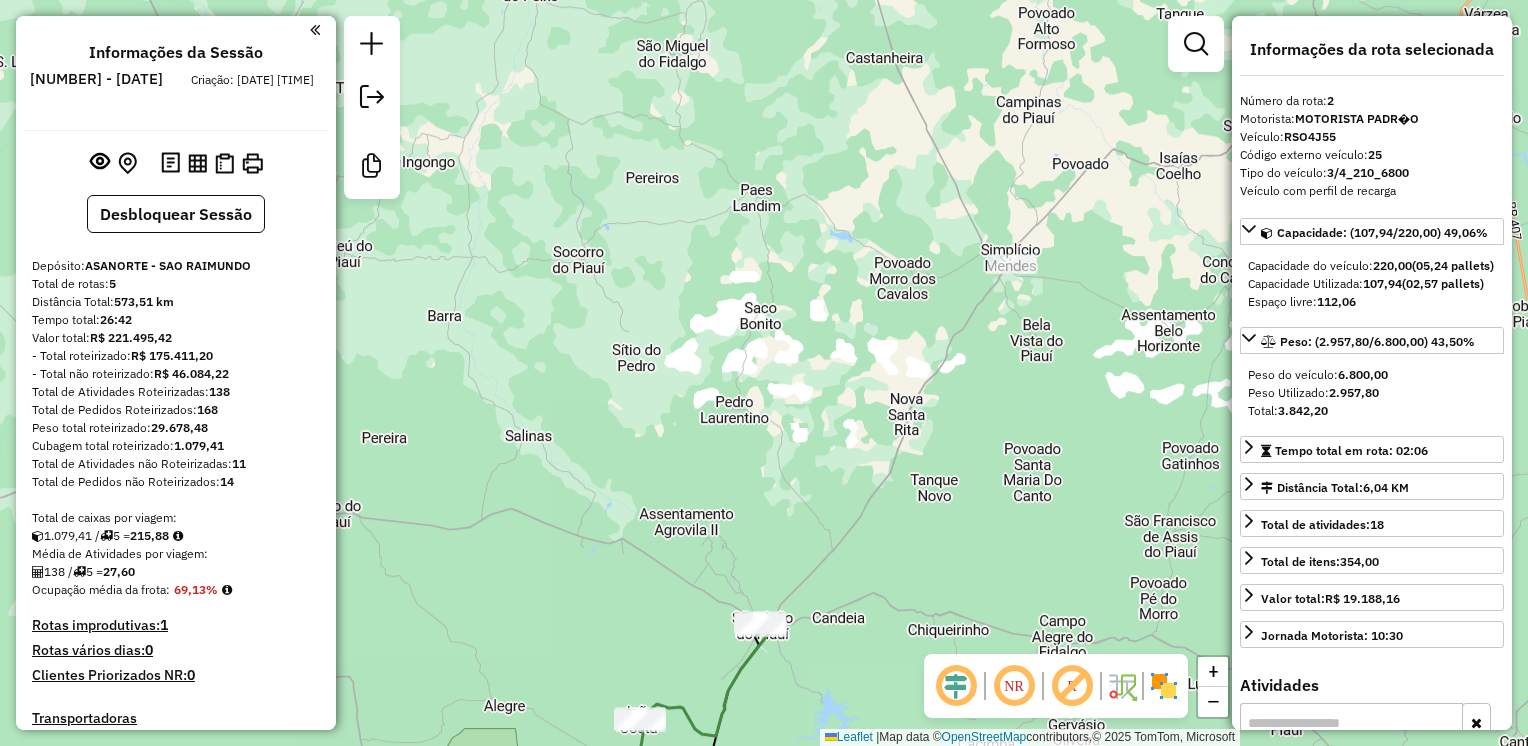 drag, startPoint x: 1052, startPoint y: 158, endPoint x: 920, endPoint y: 535, distance: 399.44086 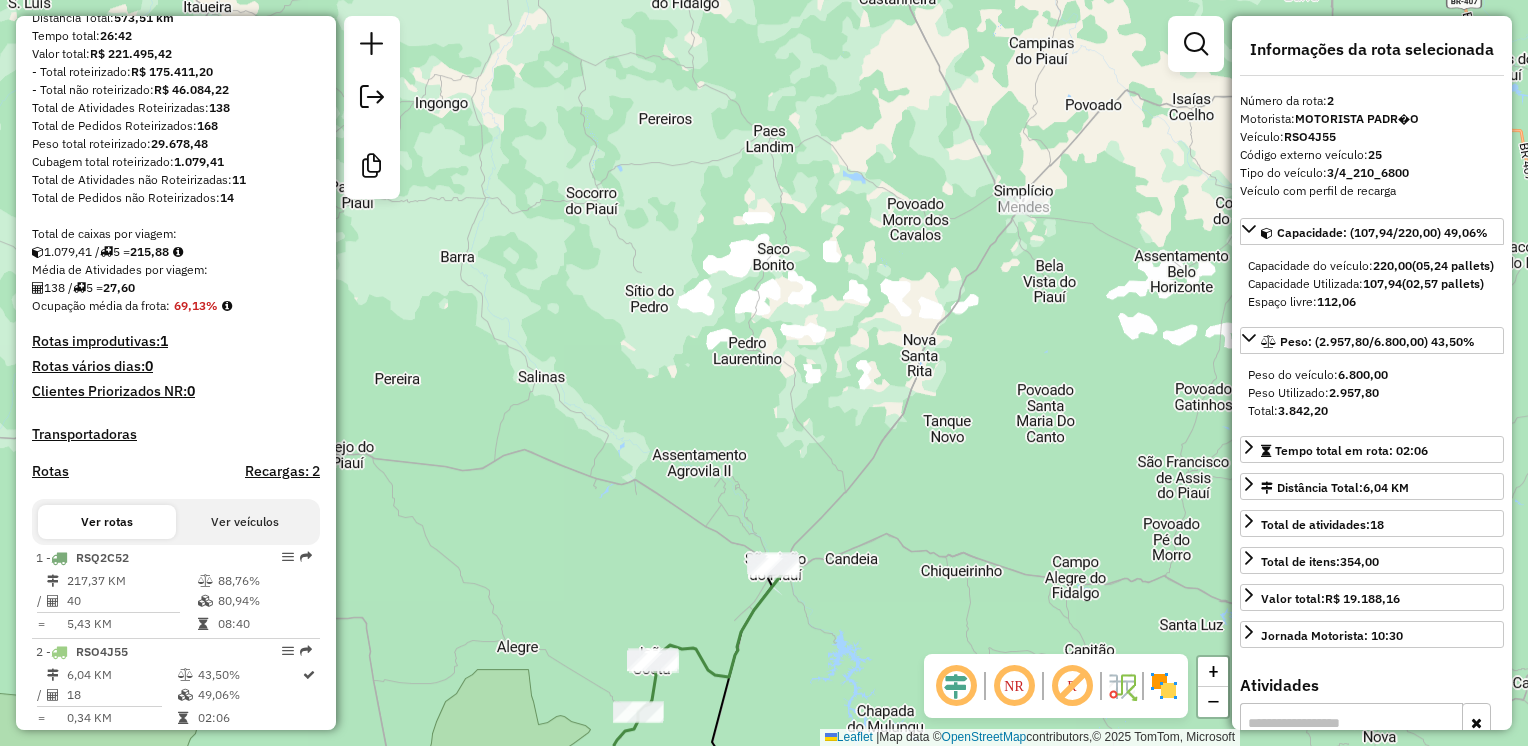 scroll, scrollTop: 0, scrollLeft: 0, axis: both 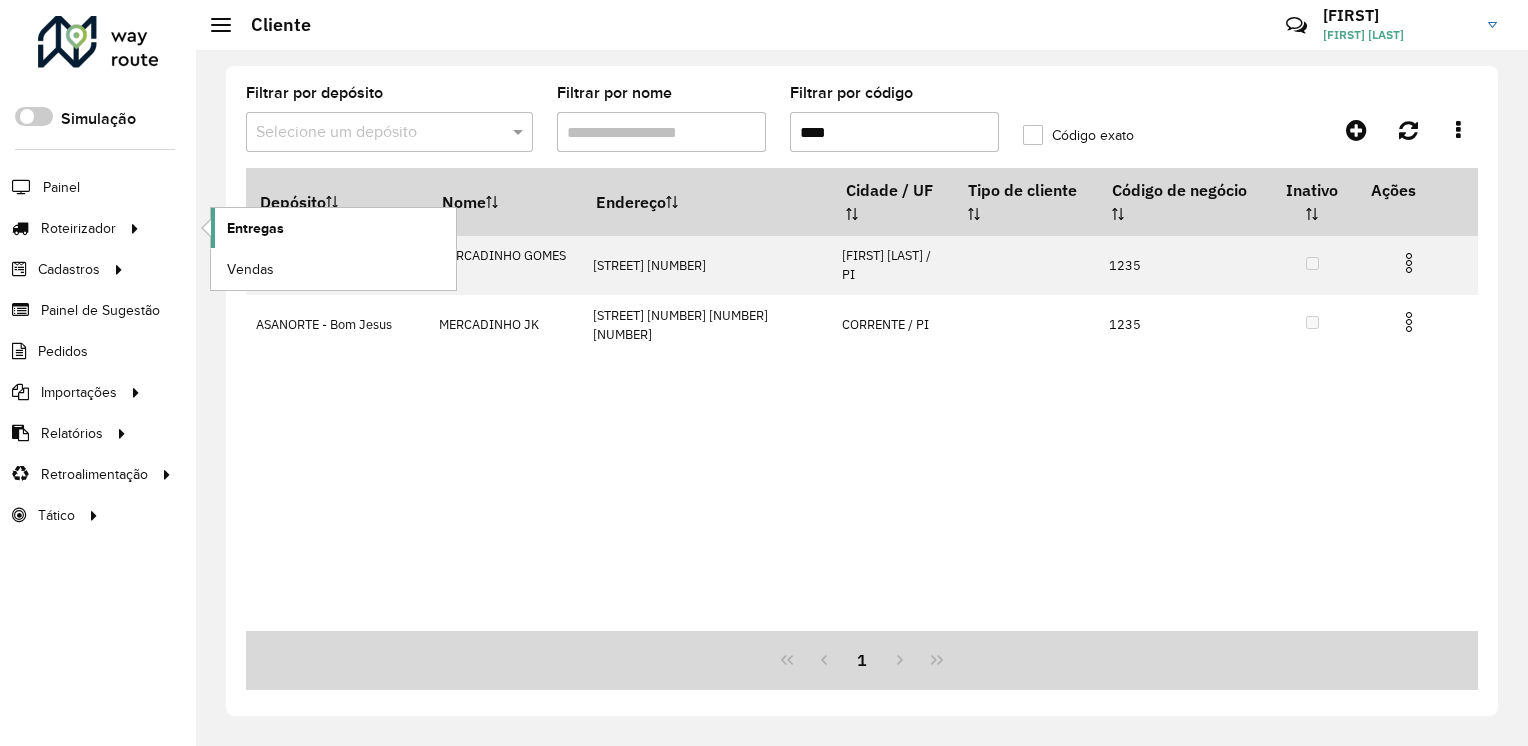 click on "Entregas" 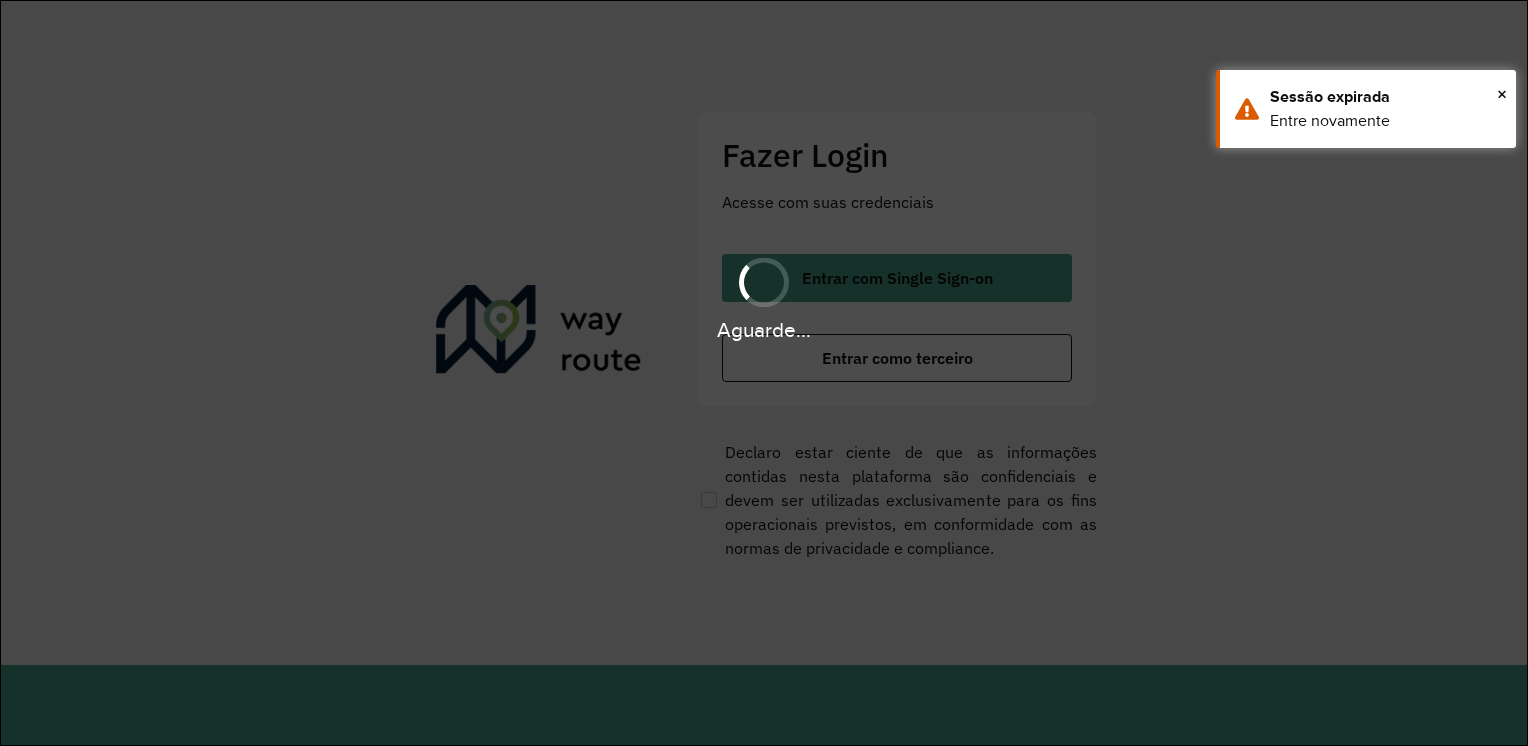 scroll, scrollTop: 0, scrollLeft: 0, axis: both 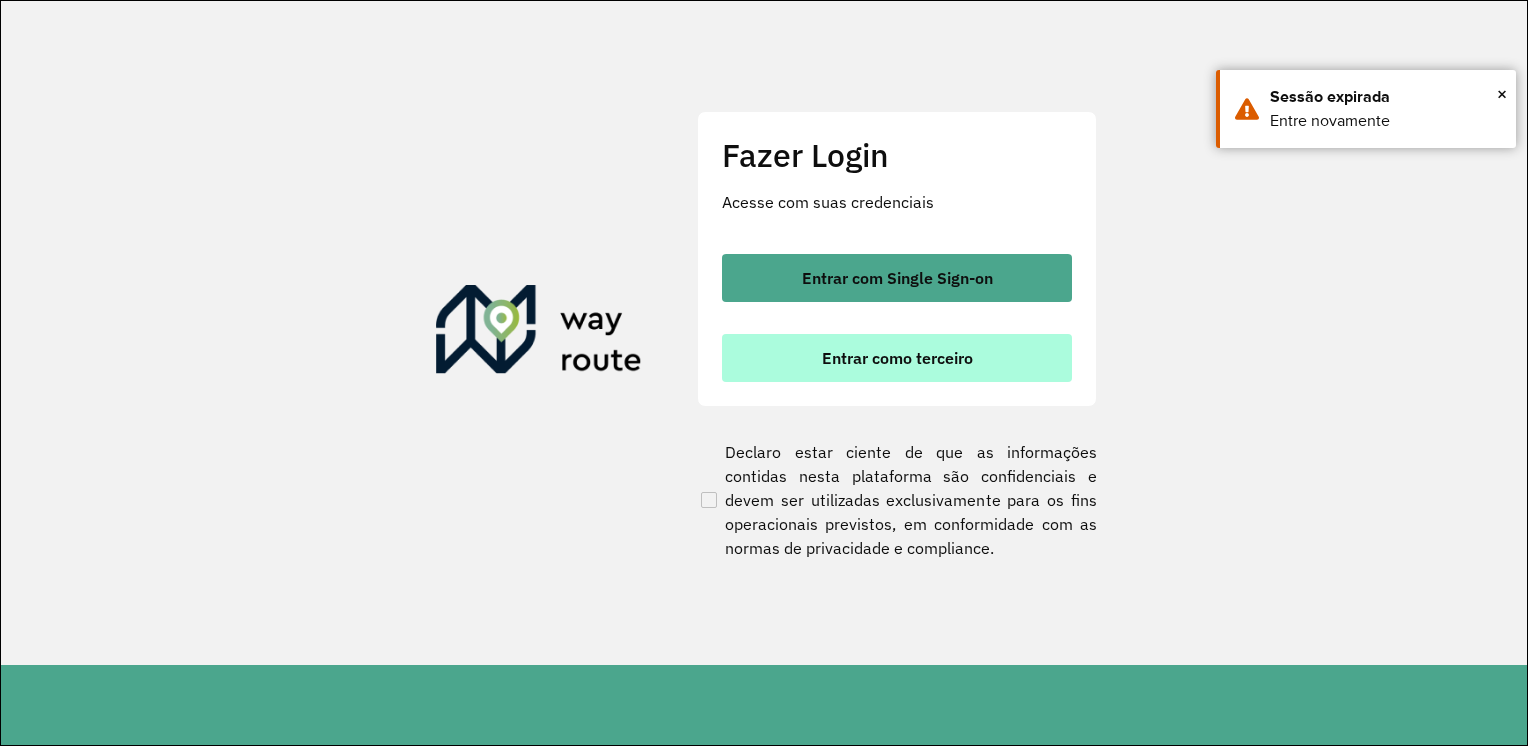click on "Entrar como terceiro" at bounding box center (897, 358) 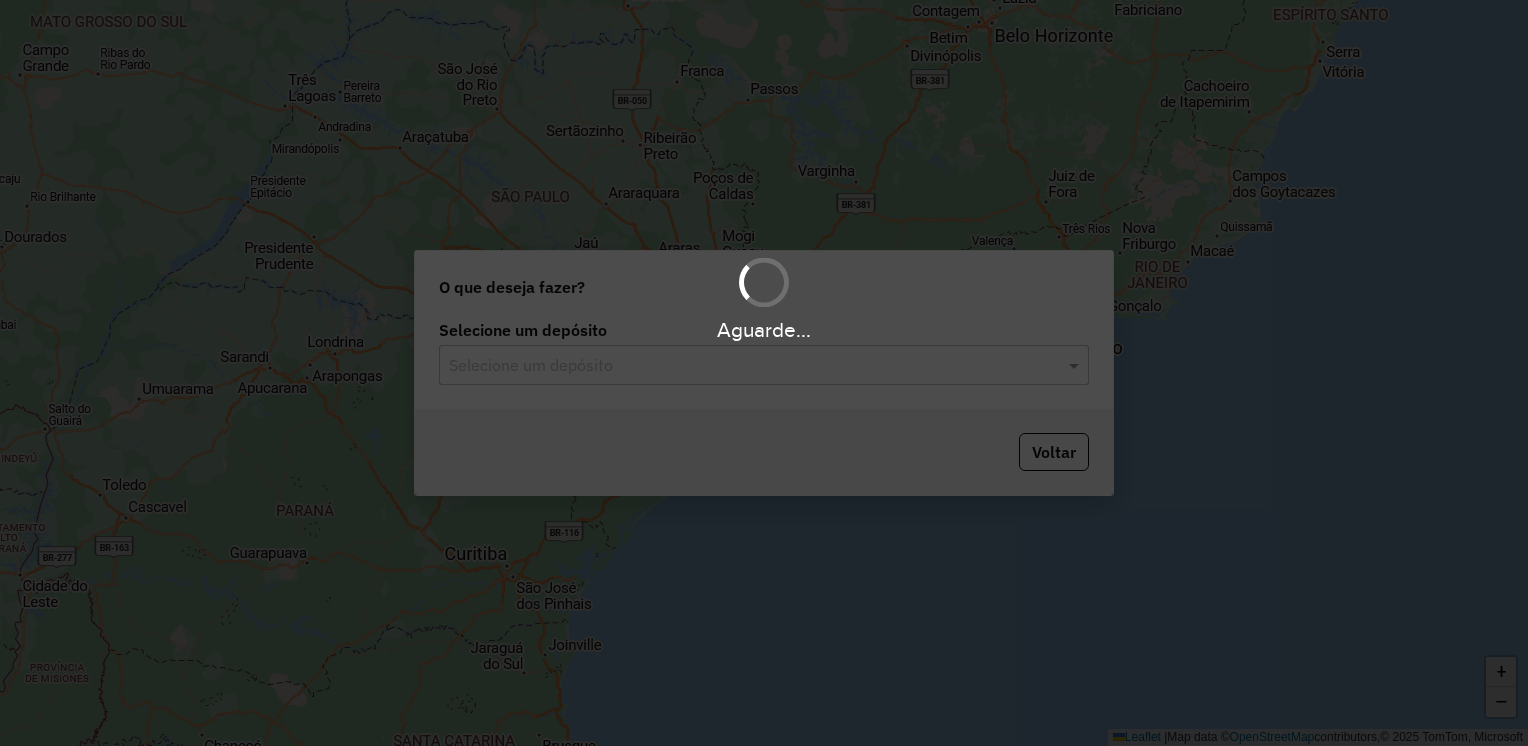 scroll, scrollTop: 0, scrollLeft: 0, axis: both 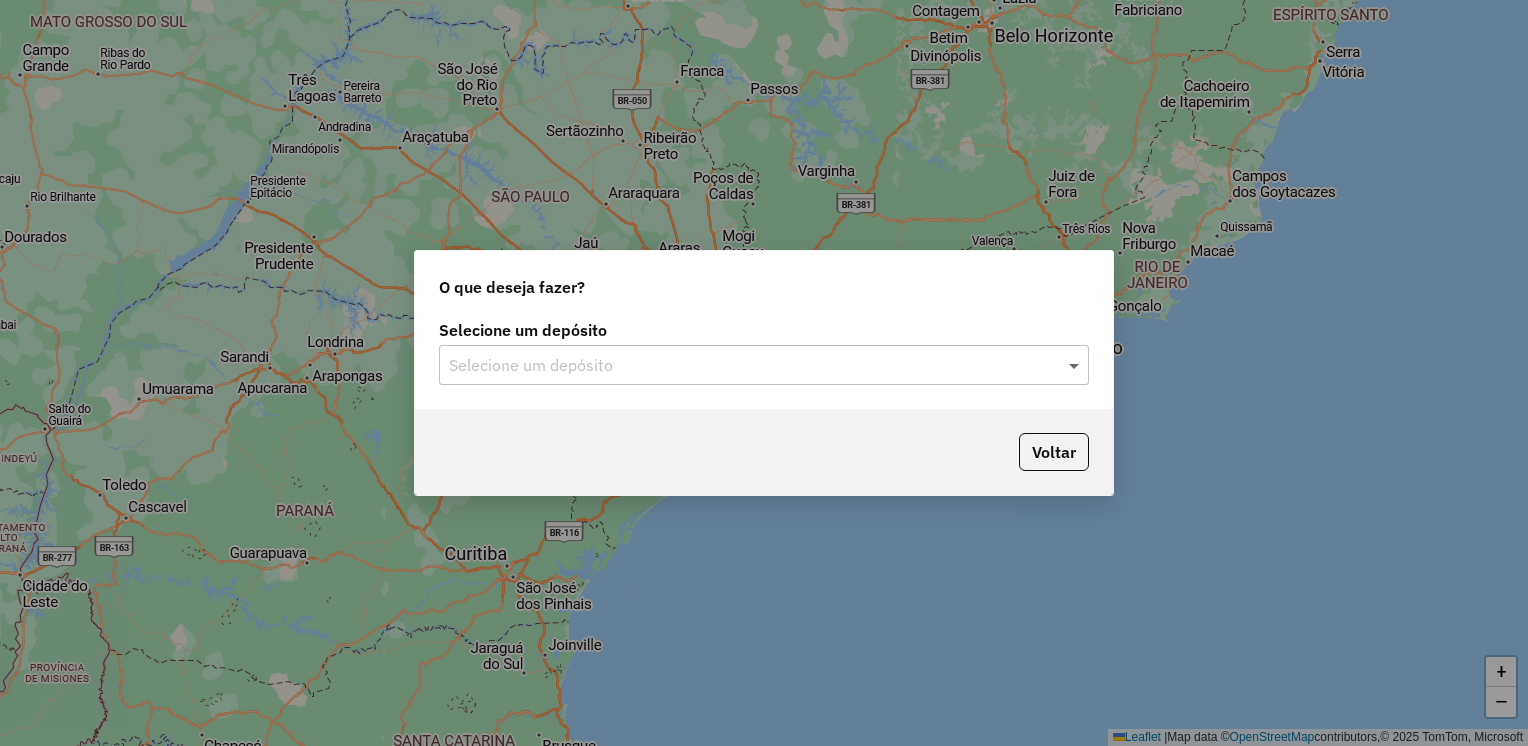 click 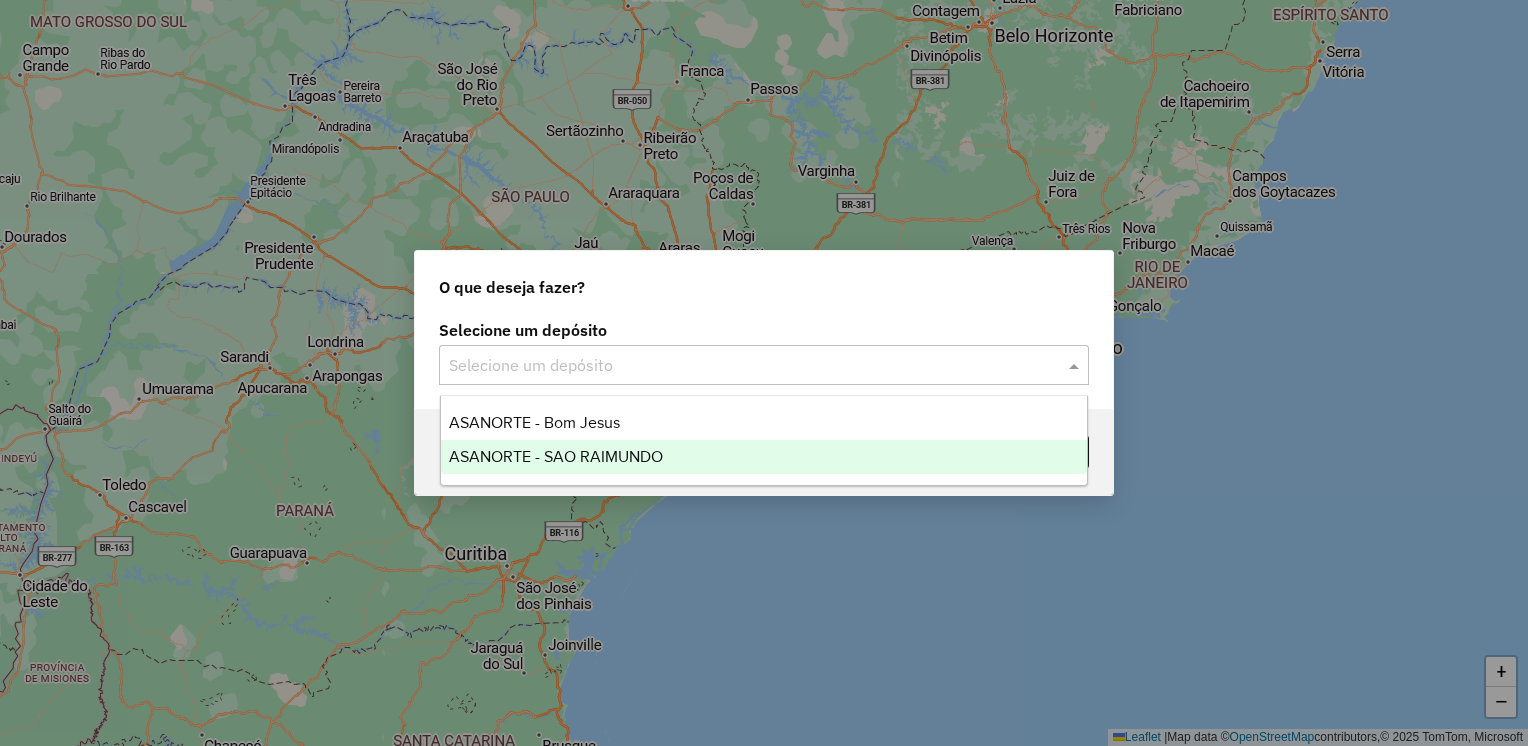 click on "ASANORTE - SAO RAIMUNDO" at bounding box center (556, 456) 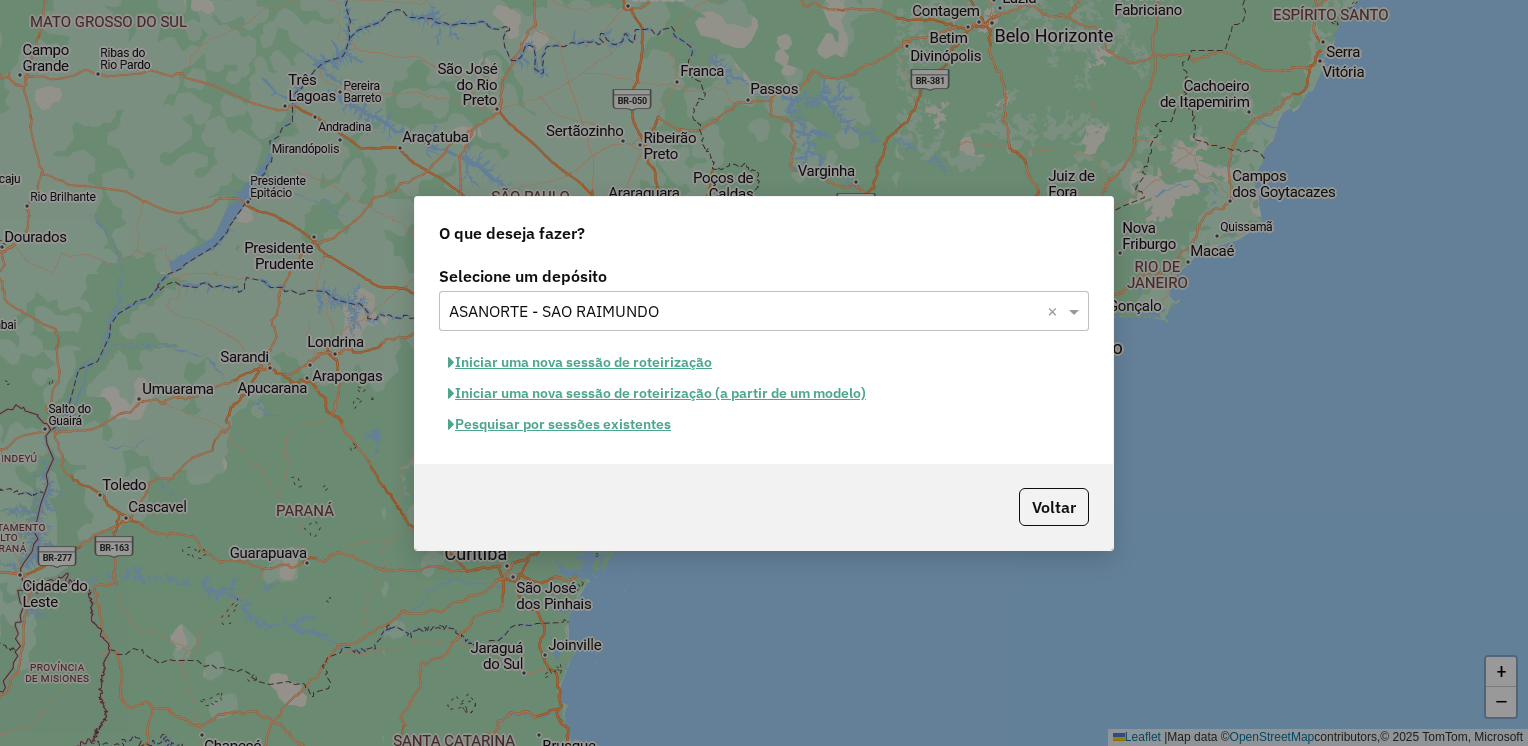 click on "Pesquisar por sessões existentes" 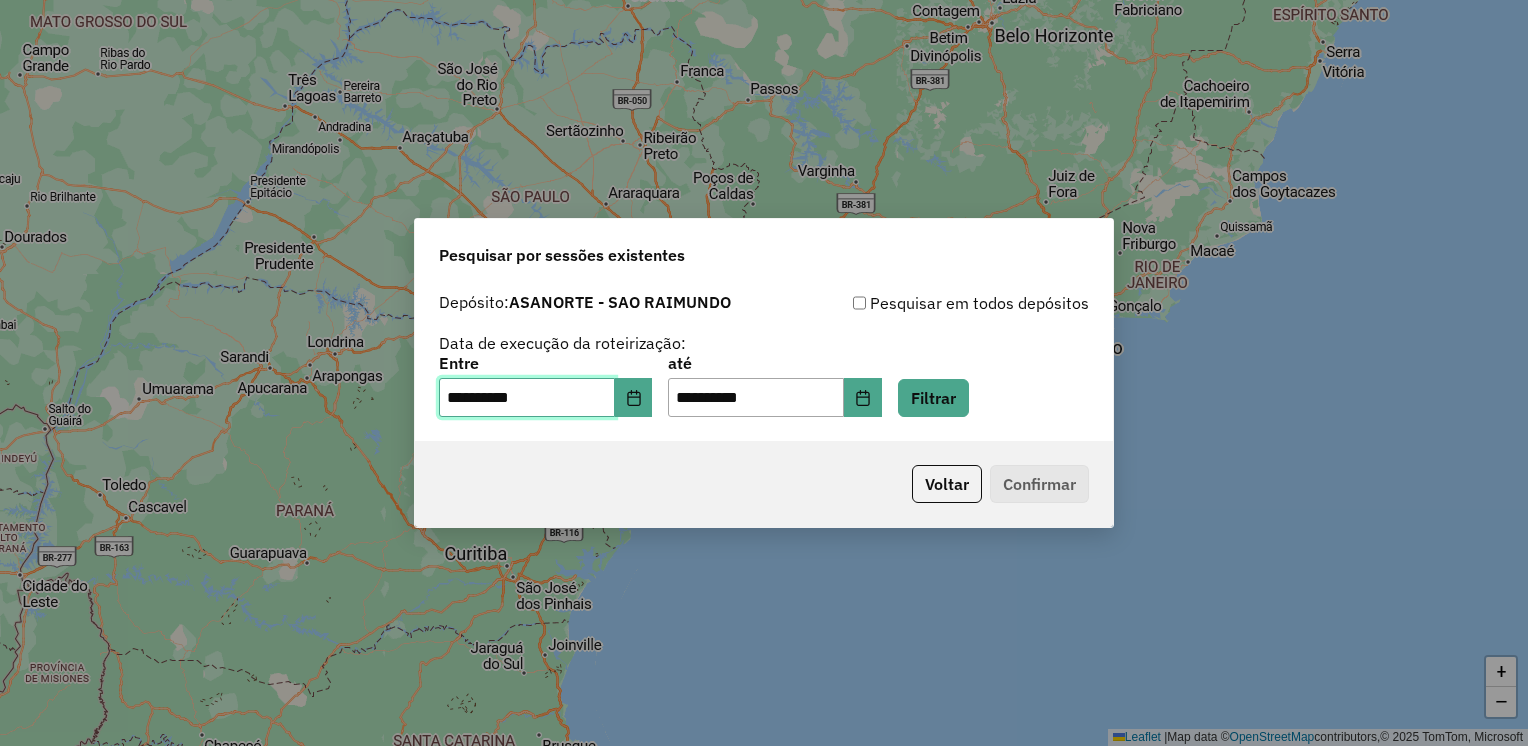 click on "**********" at bounding box center [527, 398] 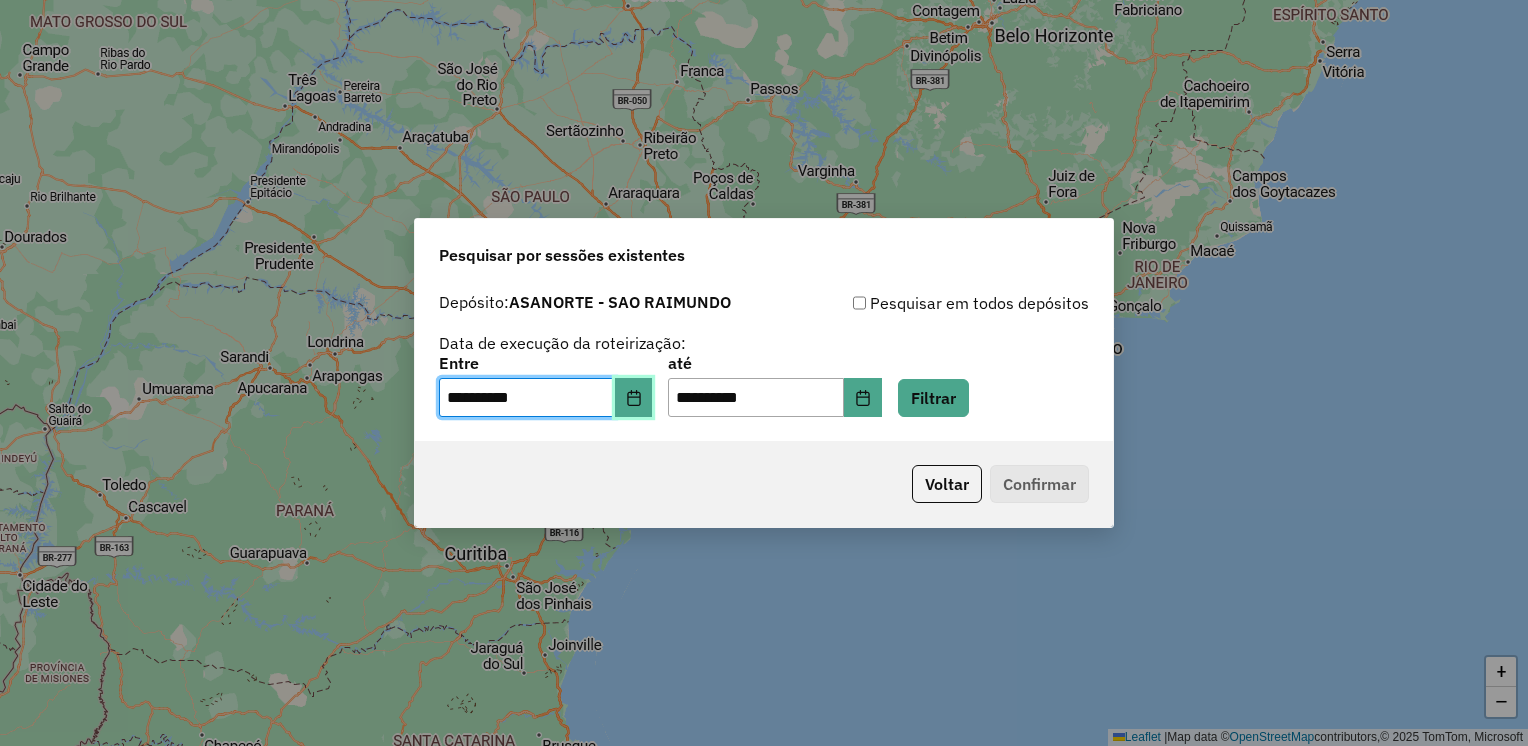 click 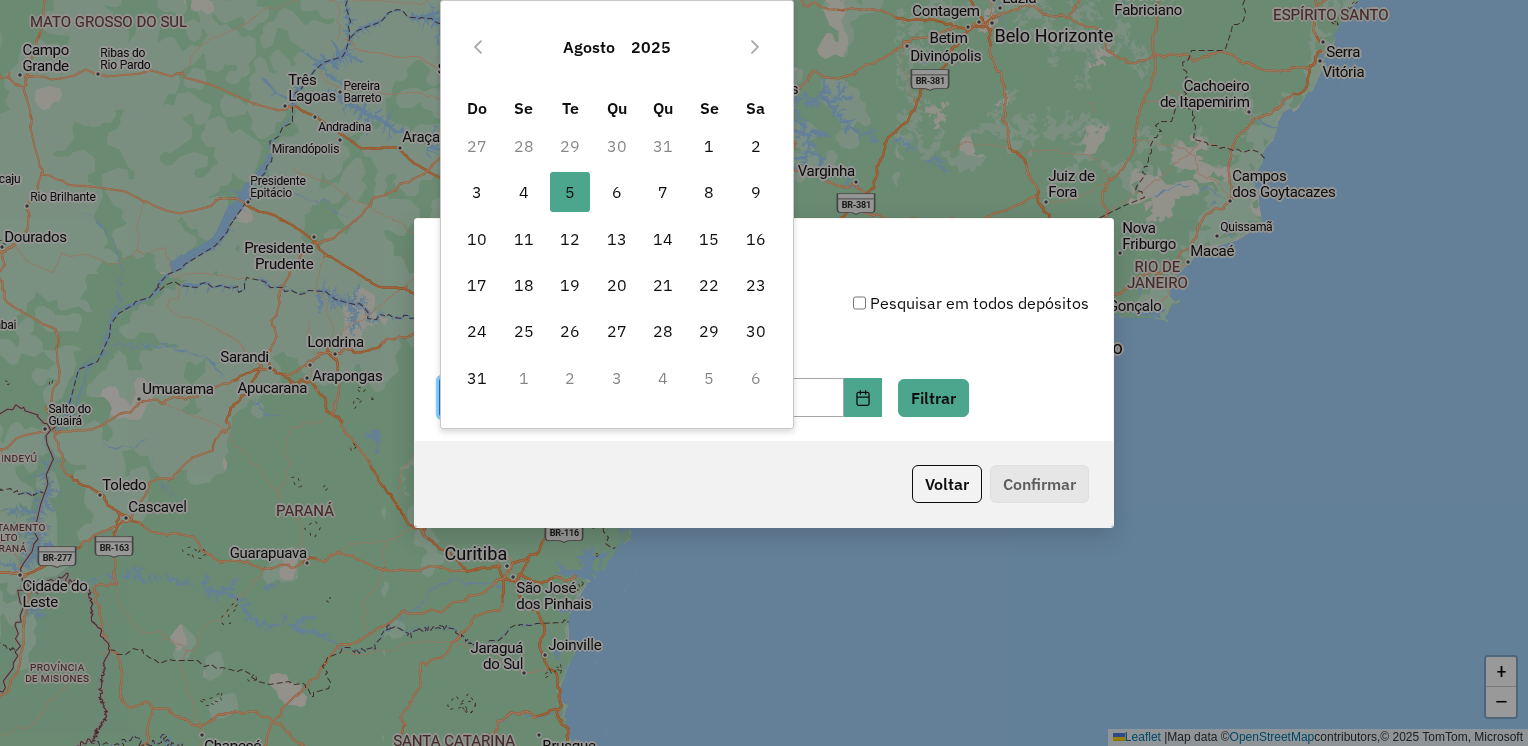 click on "30" at bounding box center (616, 146) 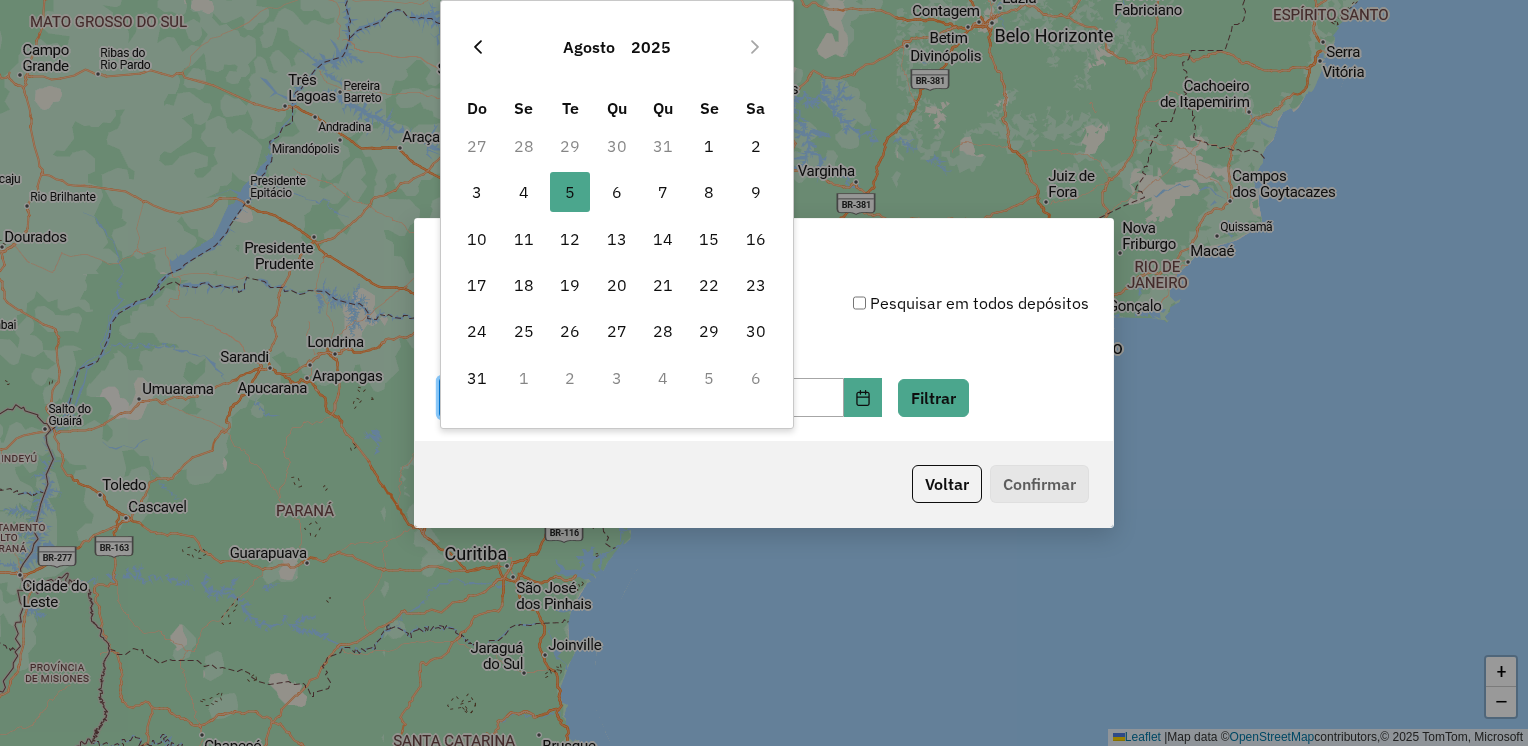 click 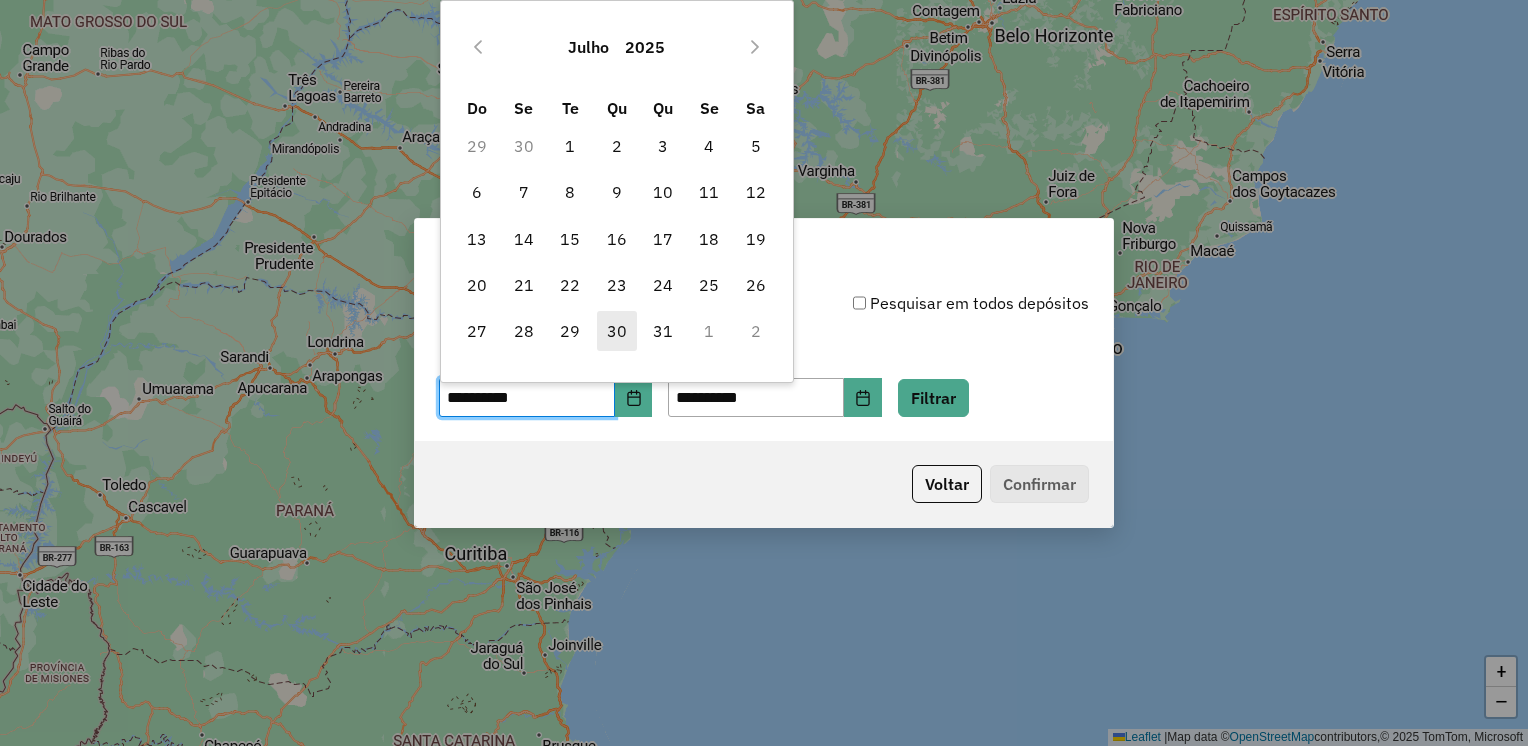 click on "30" at bounding box center (617, 331) 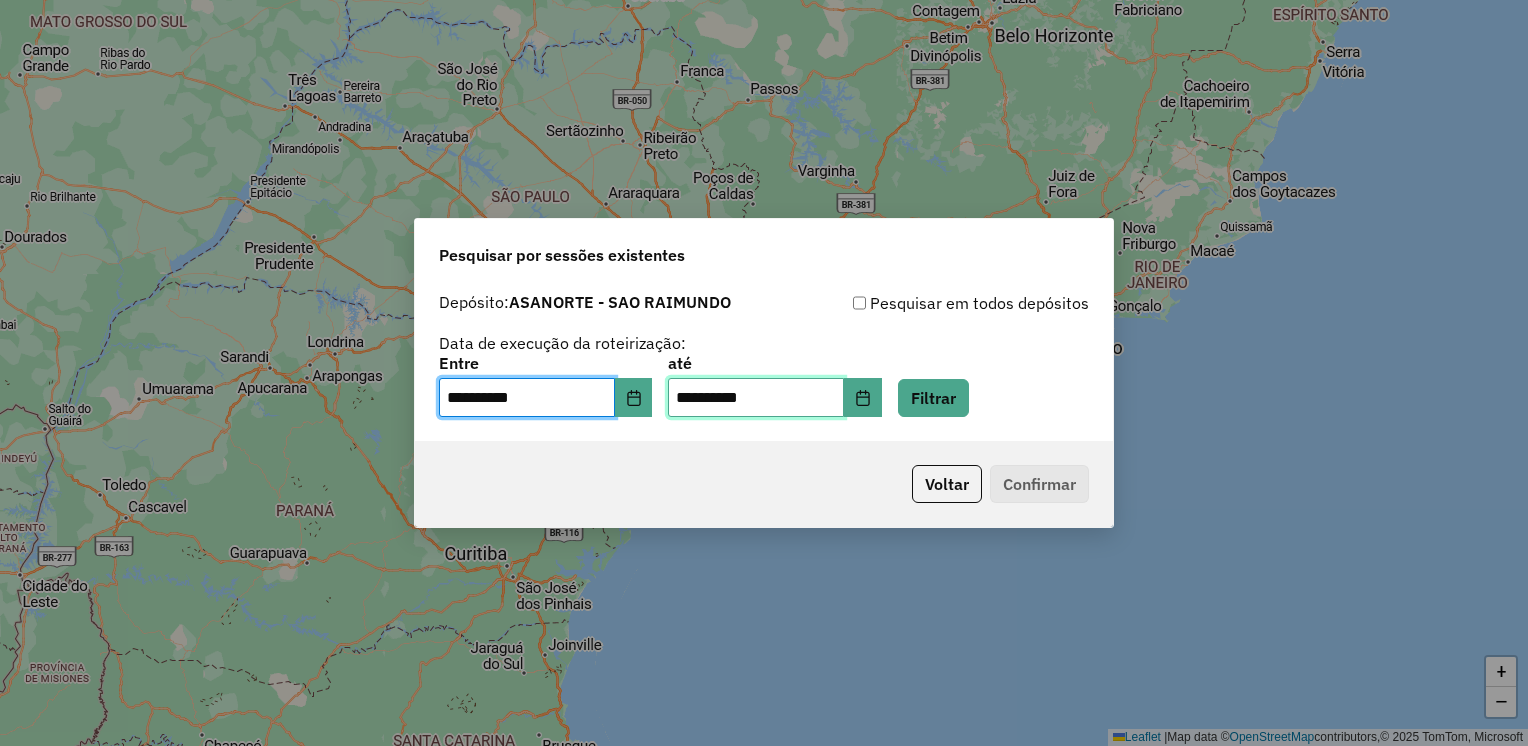 click on "**********" at bounding box center [756, 398] 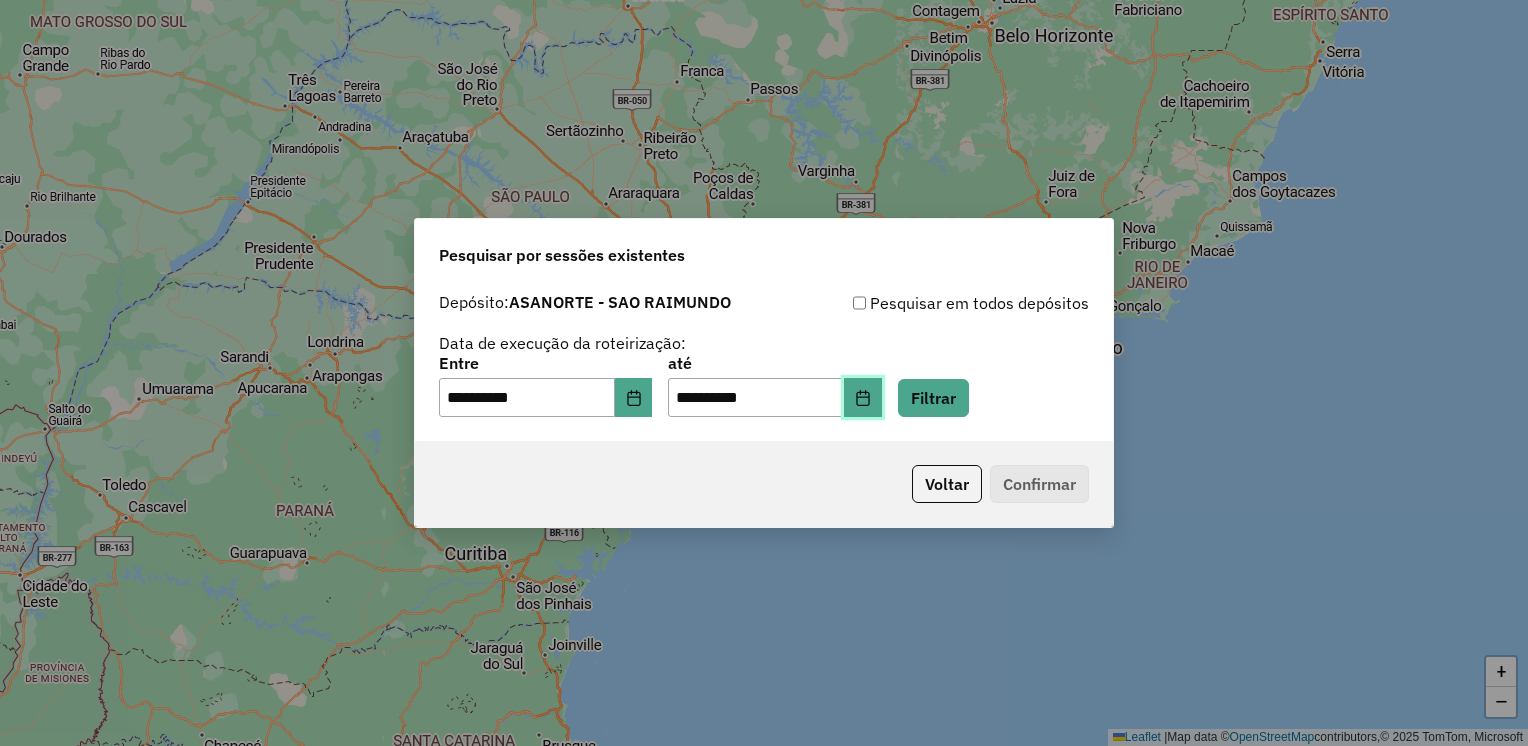 click at bounding box center [863, 398] 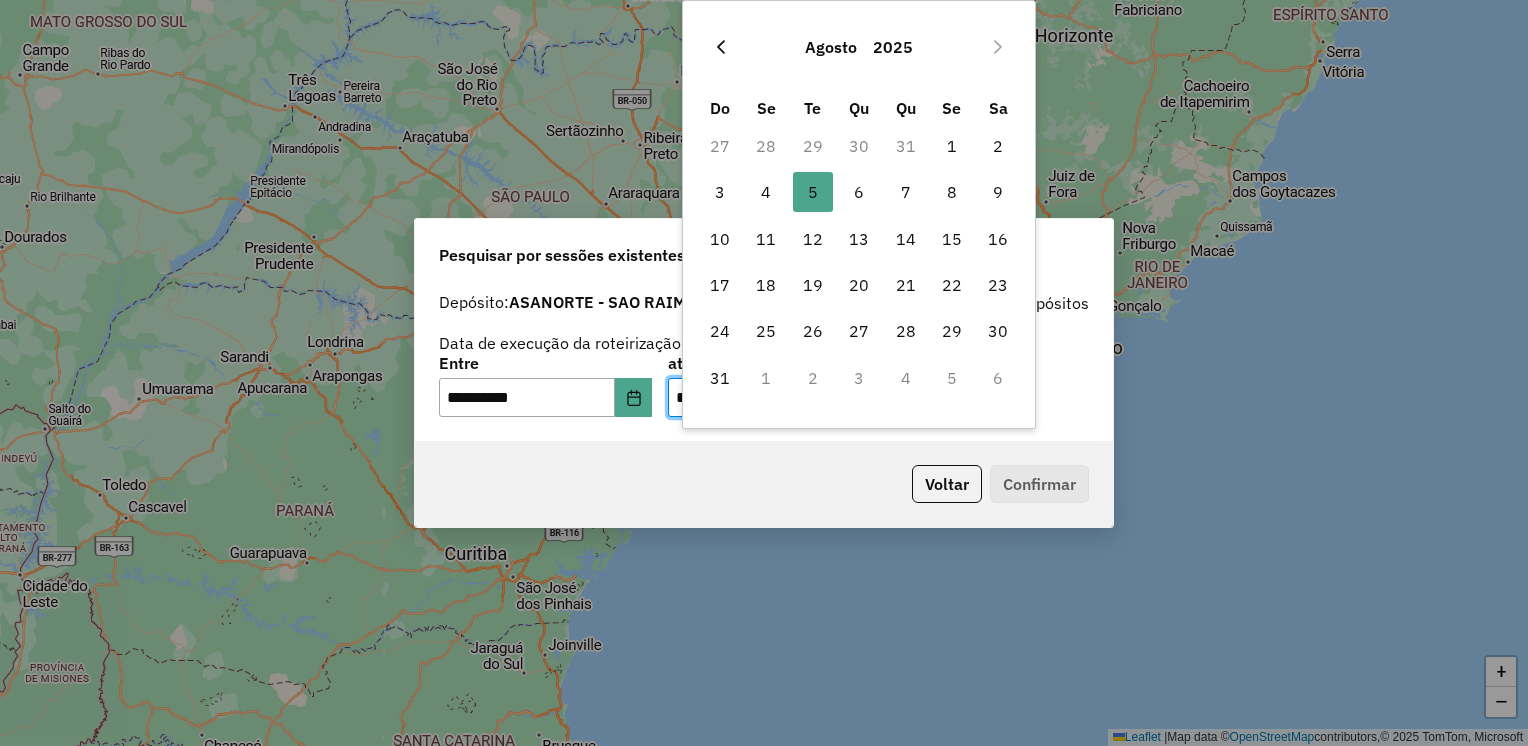 click at bounding box center [721, 47] 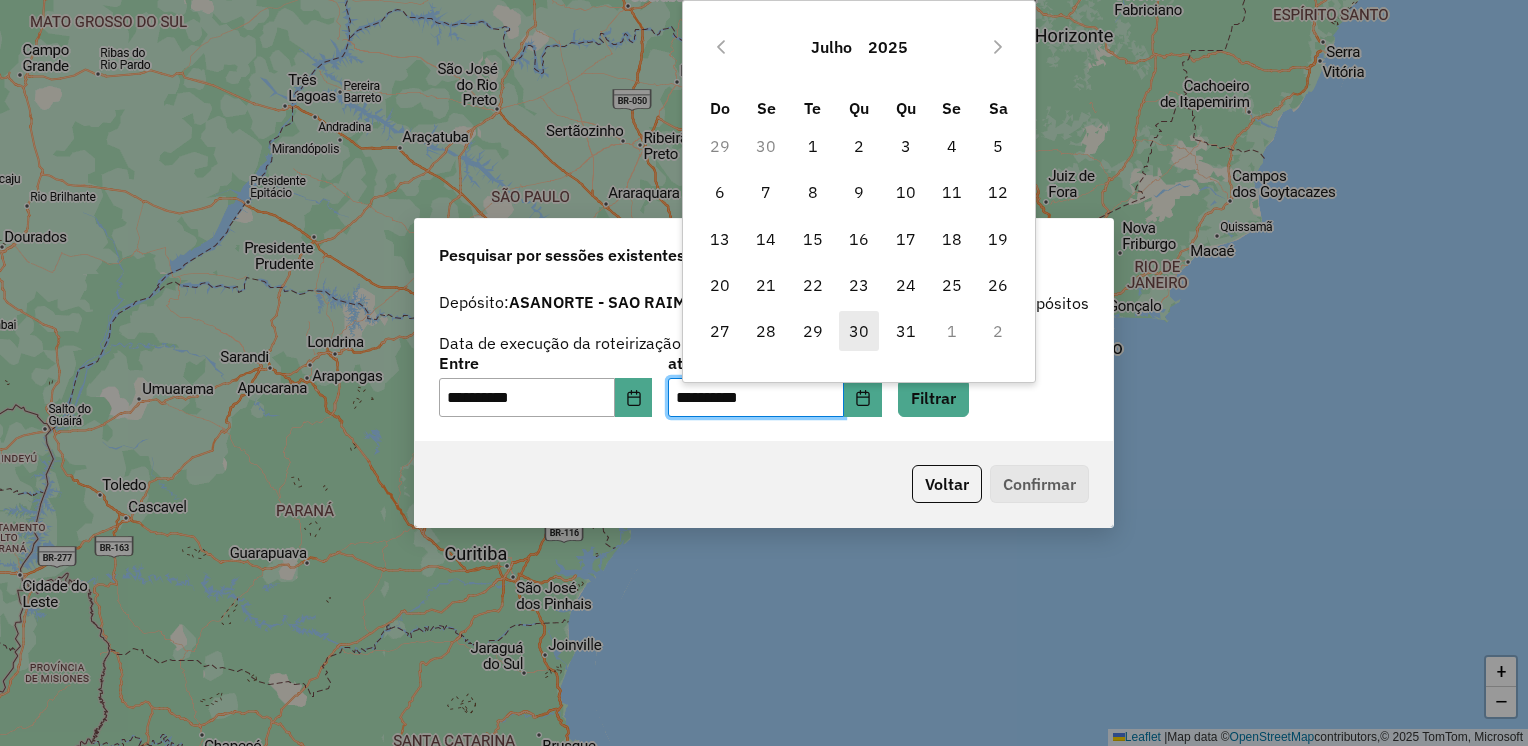 click on "30" at bounding box center (859, 331) 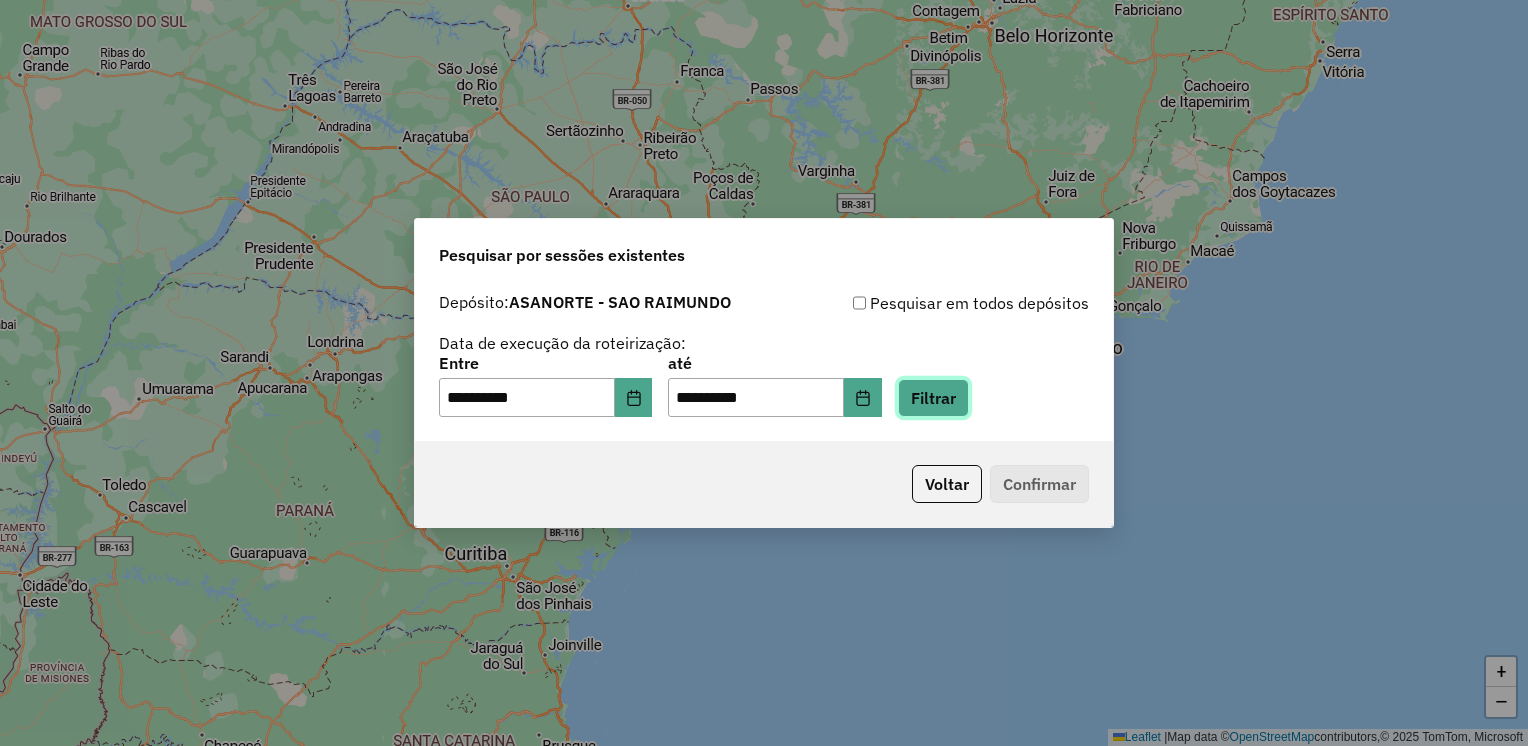 click on "Filtrar" 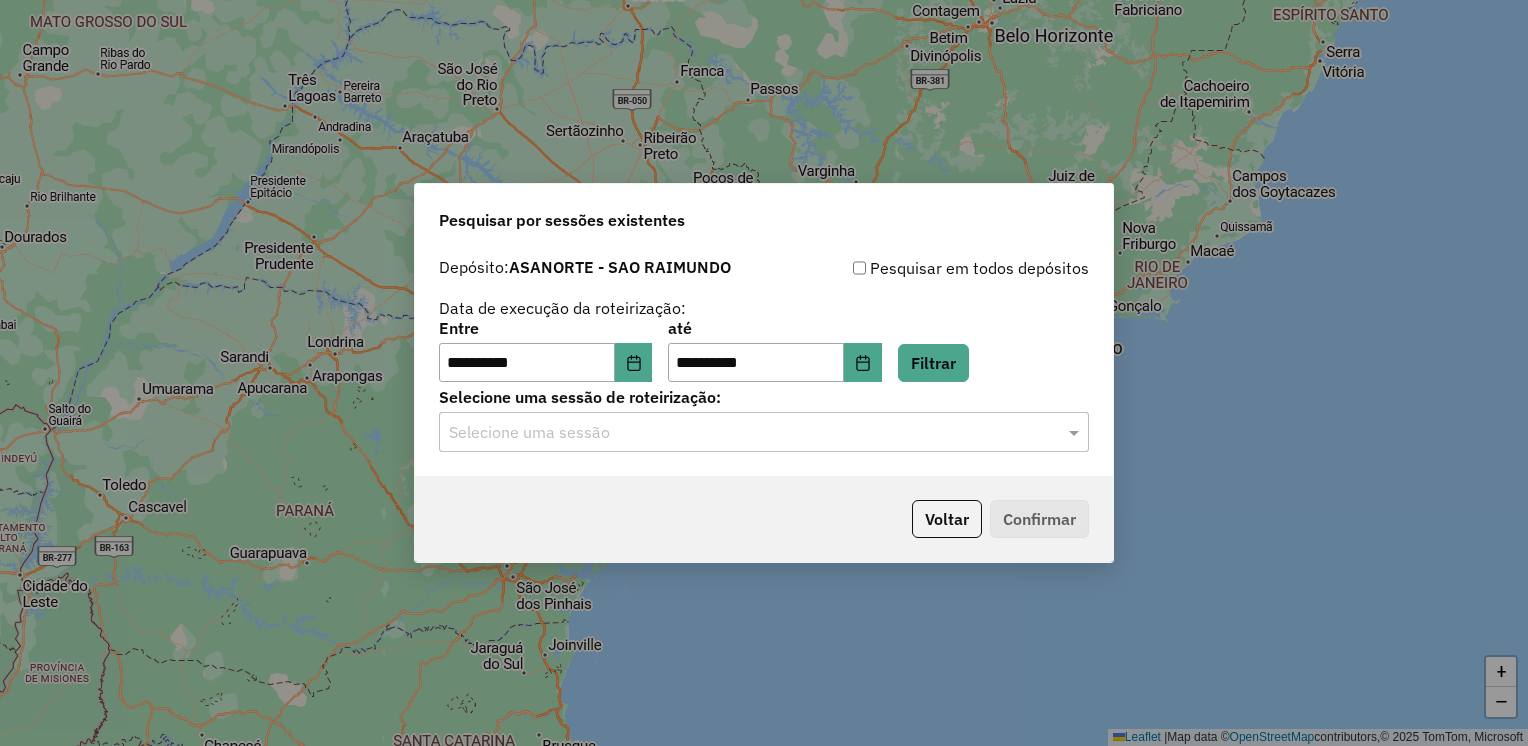 click 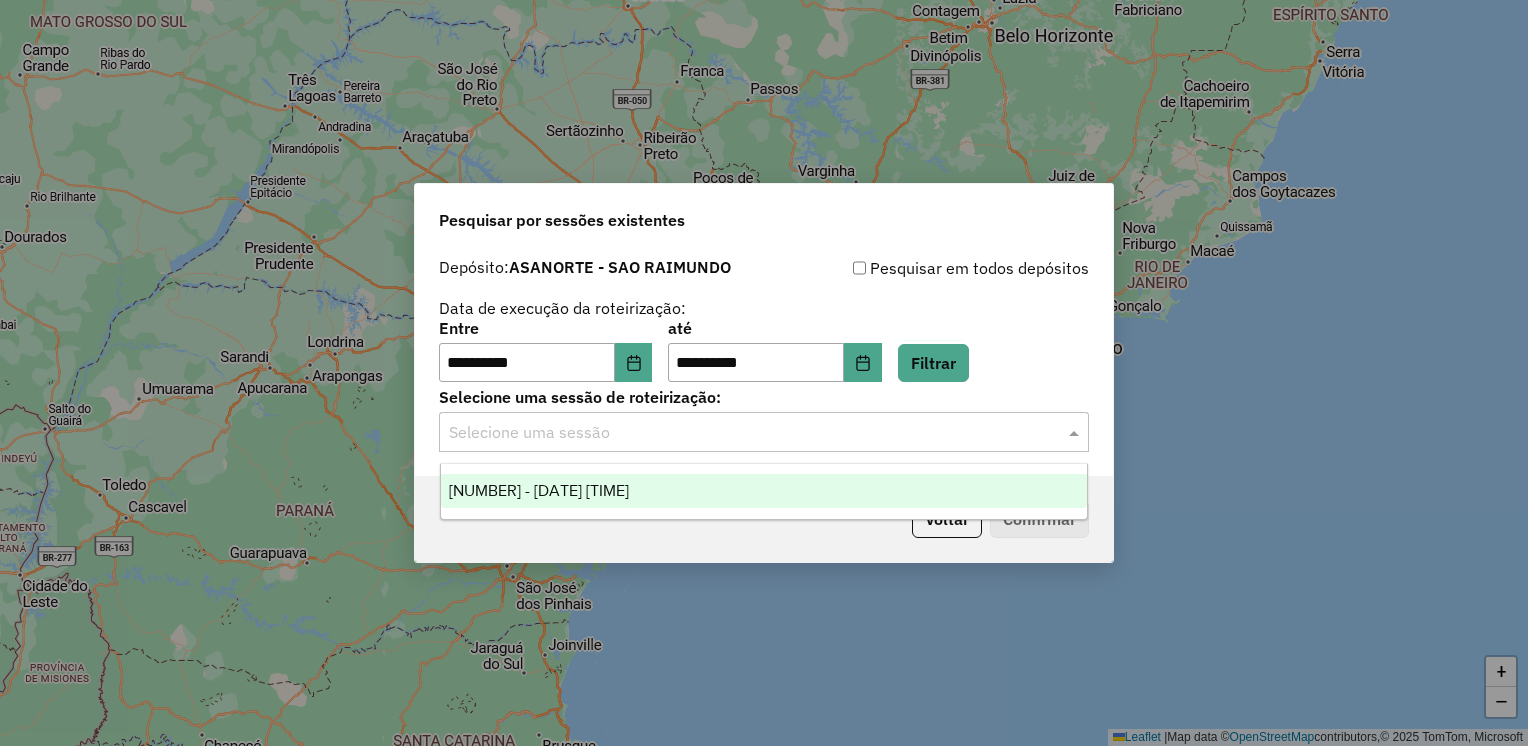 click on "972124 - 30/07/2025 18:15" at bounding box center (539, 490) 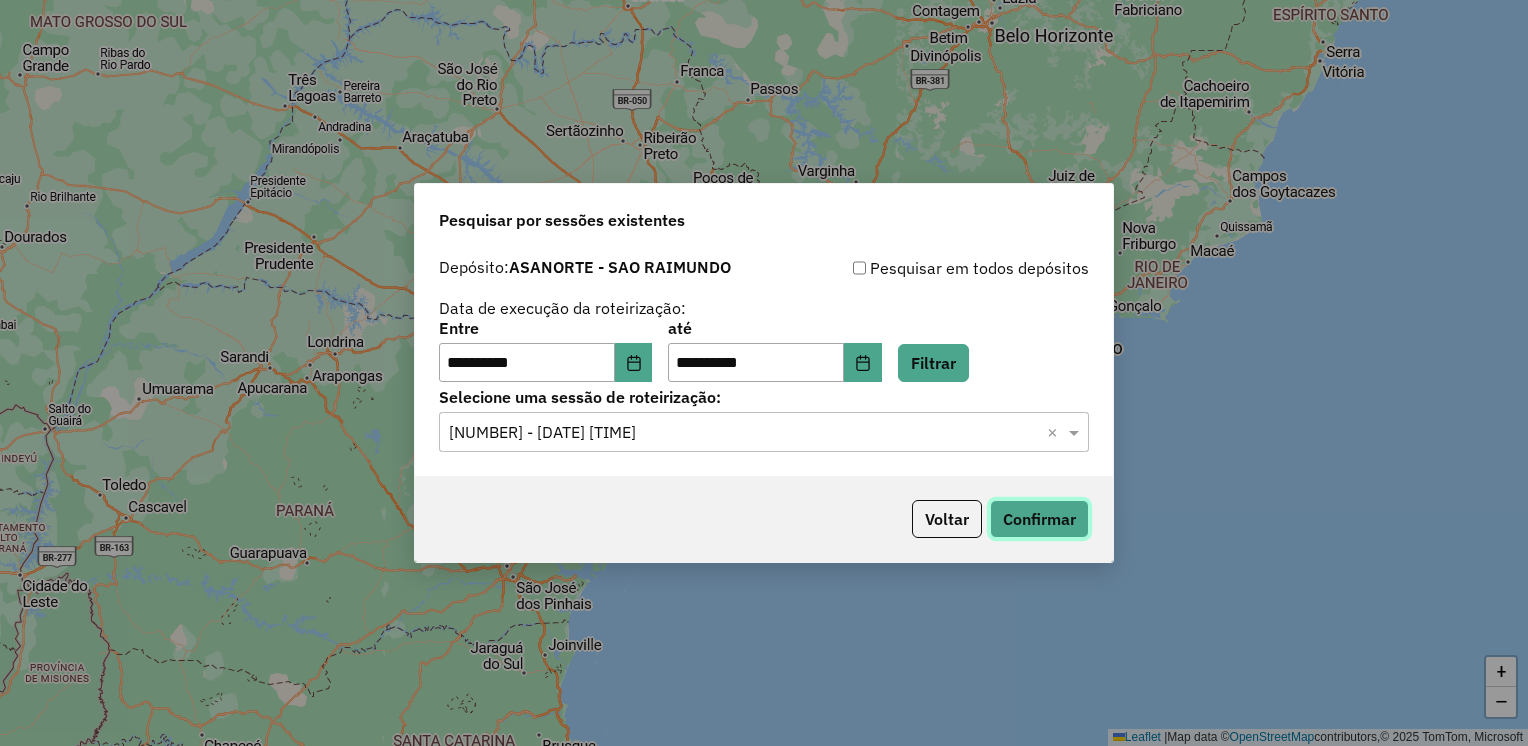 click on "Confirmar" 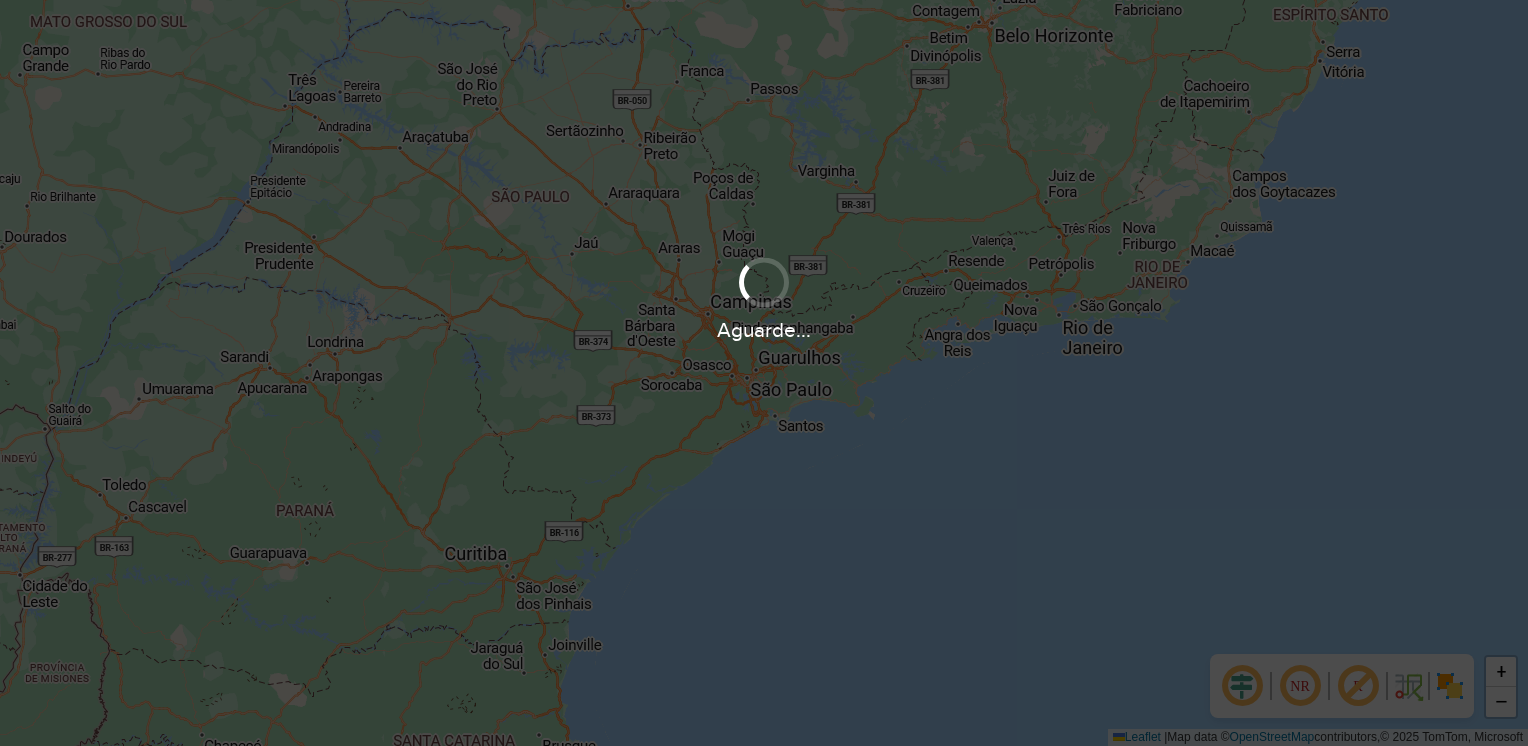 scroll, scrollTop: 0, scrollLeft: 0, axis: both 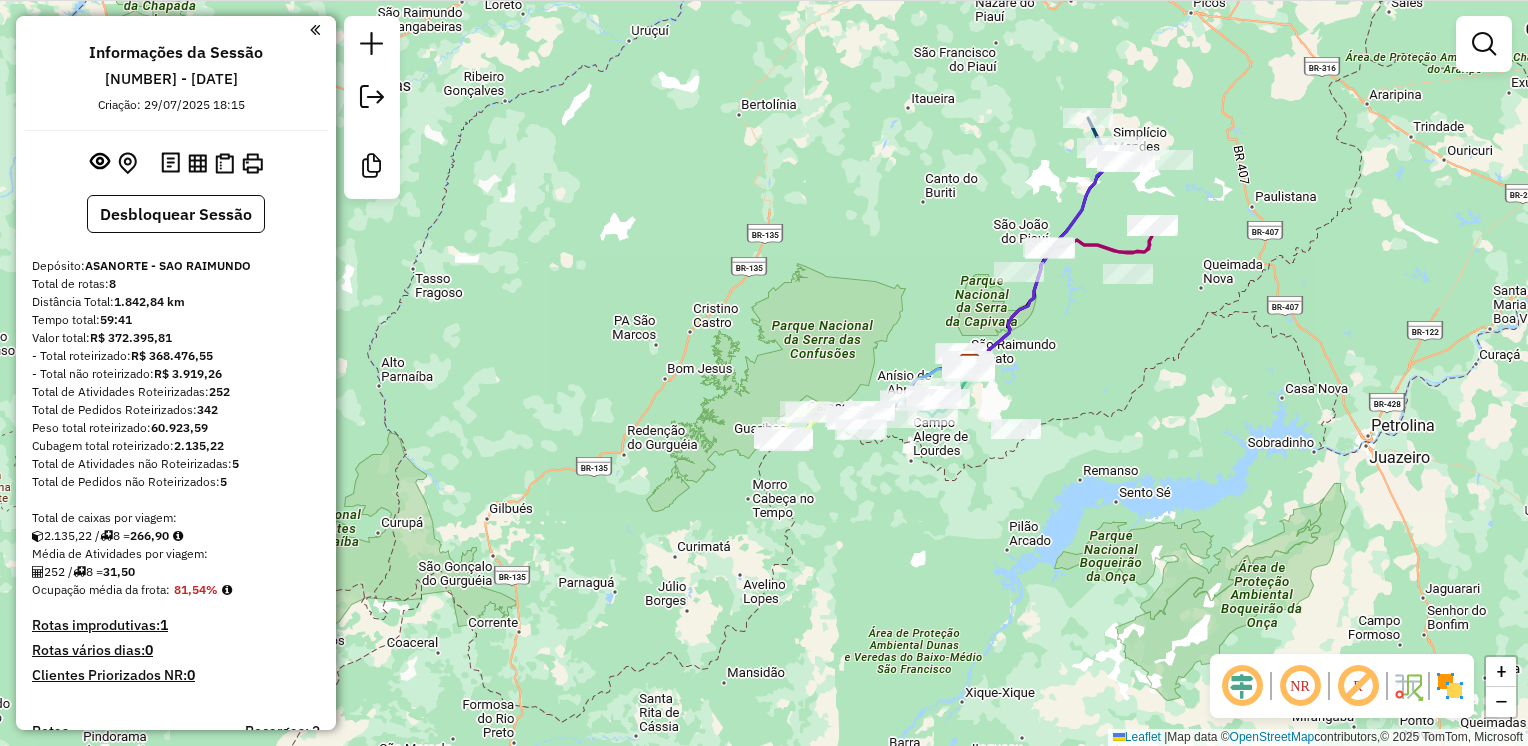 drag, startPoint x: 1202, startPoint y: 322, endPoint x: 1087, endPoint y: 430, distance: 157.76248 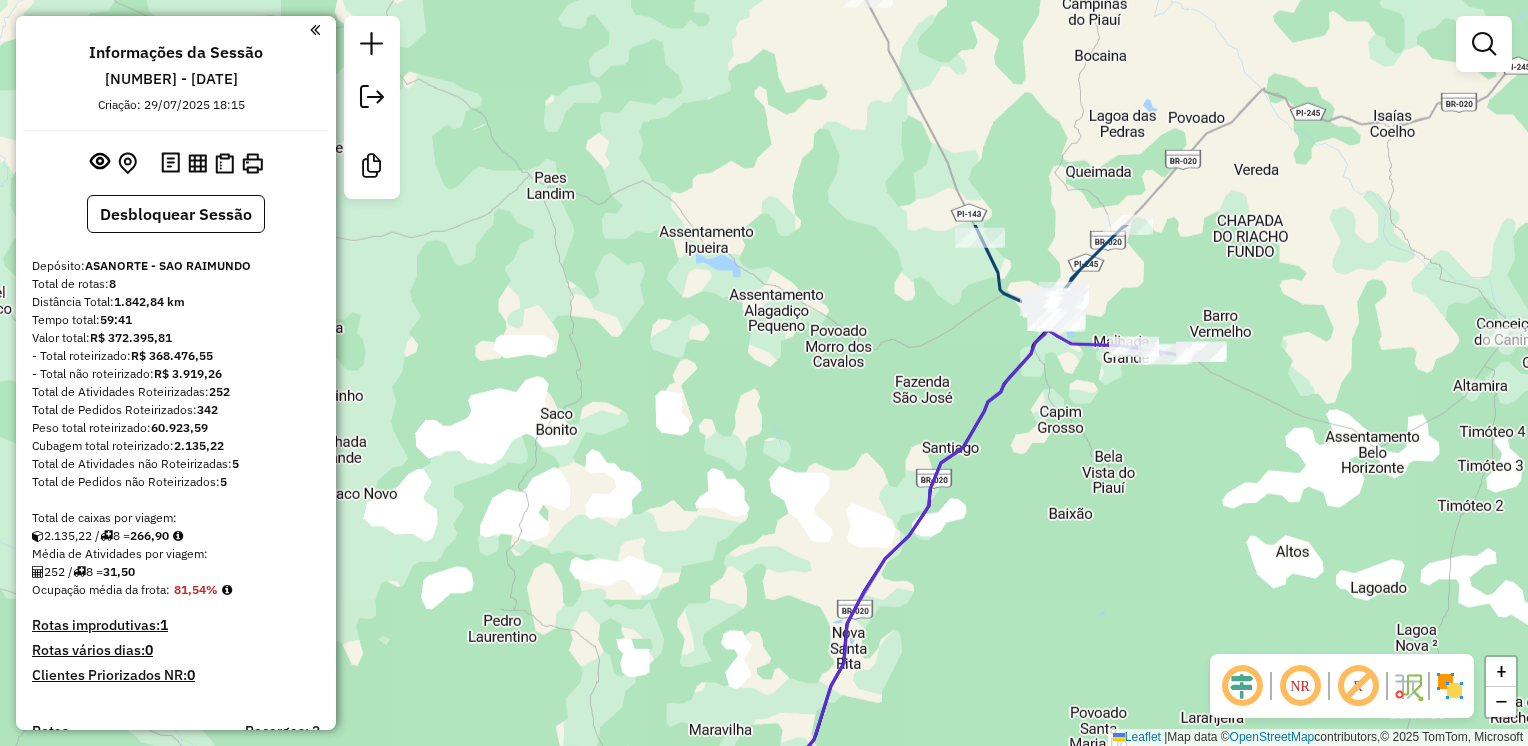 drag, startPoint x: 1064, startPoint y: 323, endPoint x: 1104, endPoint y: 489, distance: 170.75128 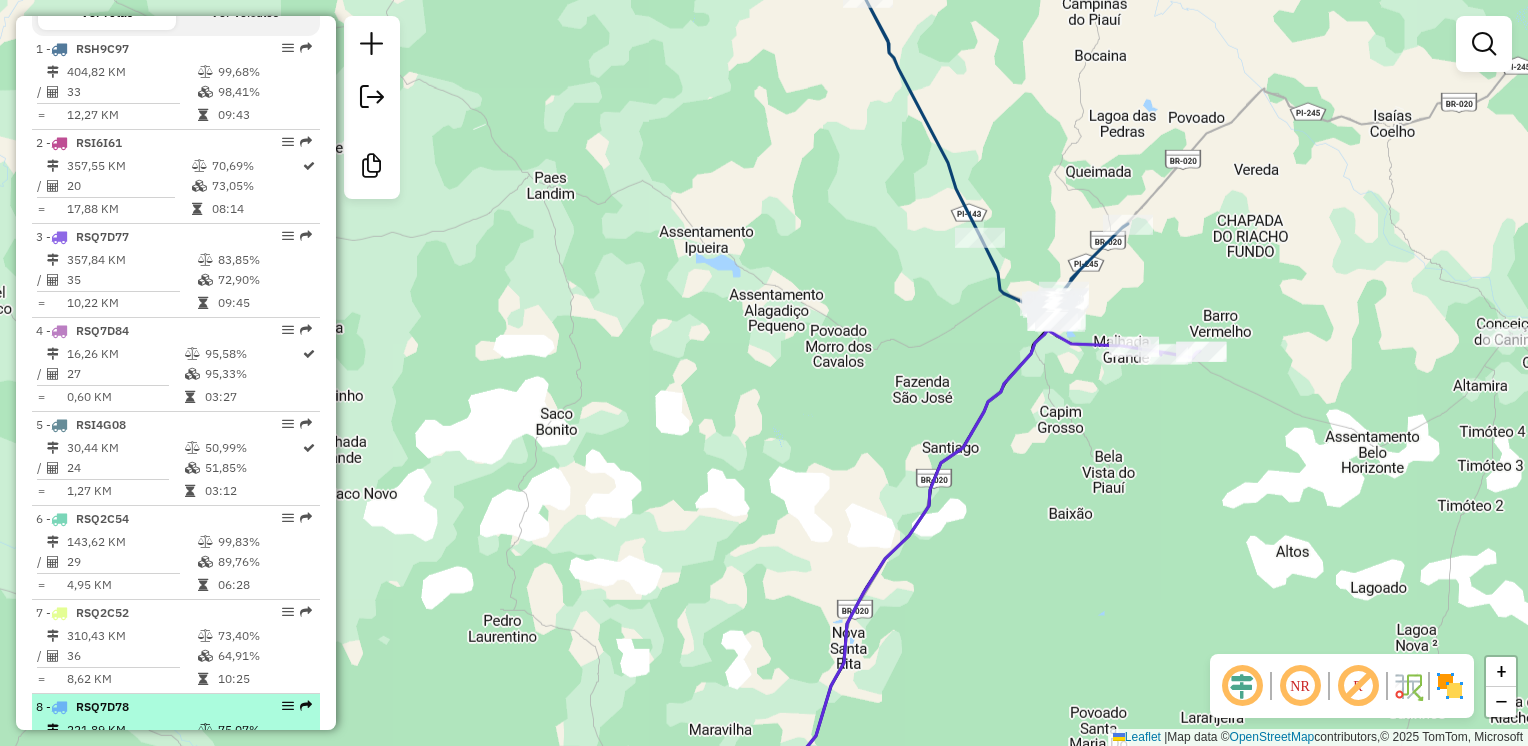 scroll, scrollTop: 700, scrollLeft: 0, axis: vertical 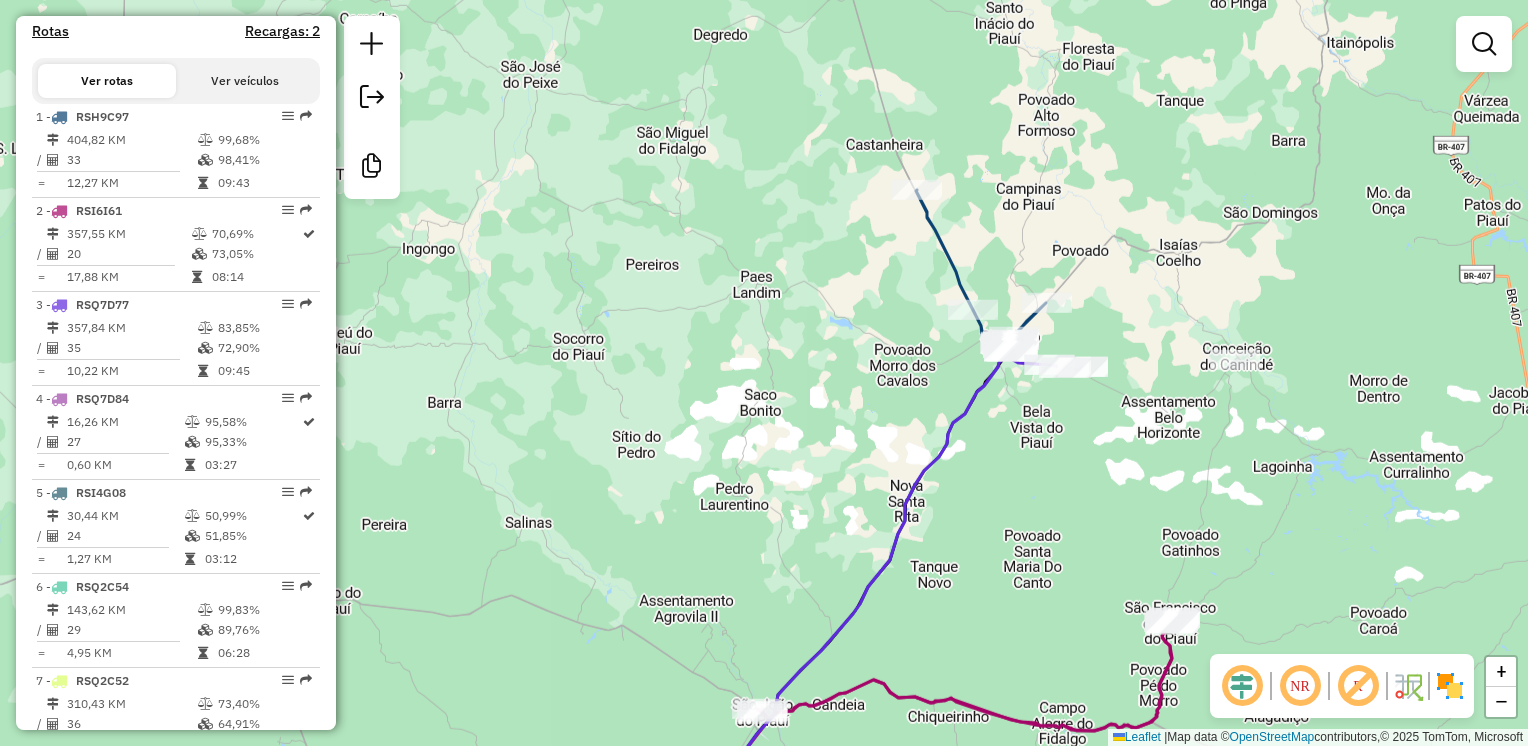 drag, startPoint x: 928, startPoint y: 373, endPoint x: 891, endPoint y: 379, distance: 37.48333 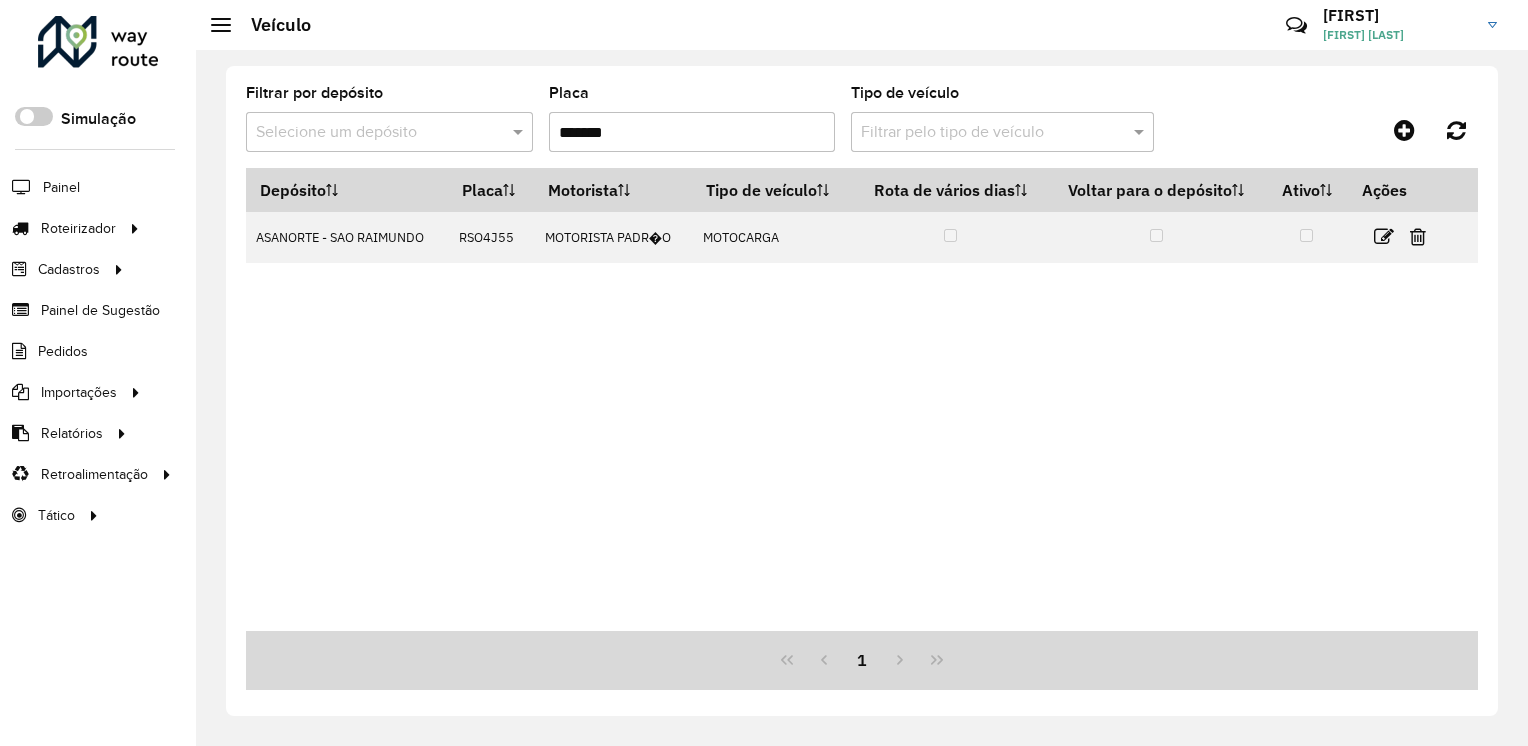 scroll, scrollTop: 0, scrollLeft: 0, axis: both 